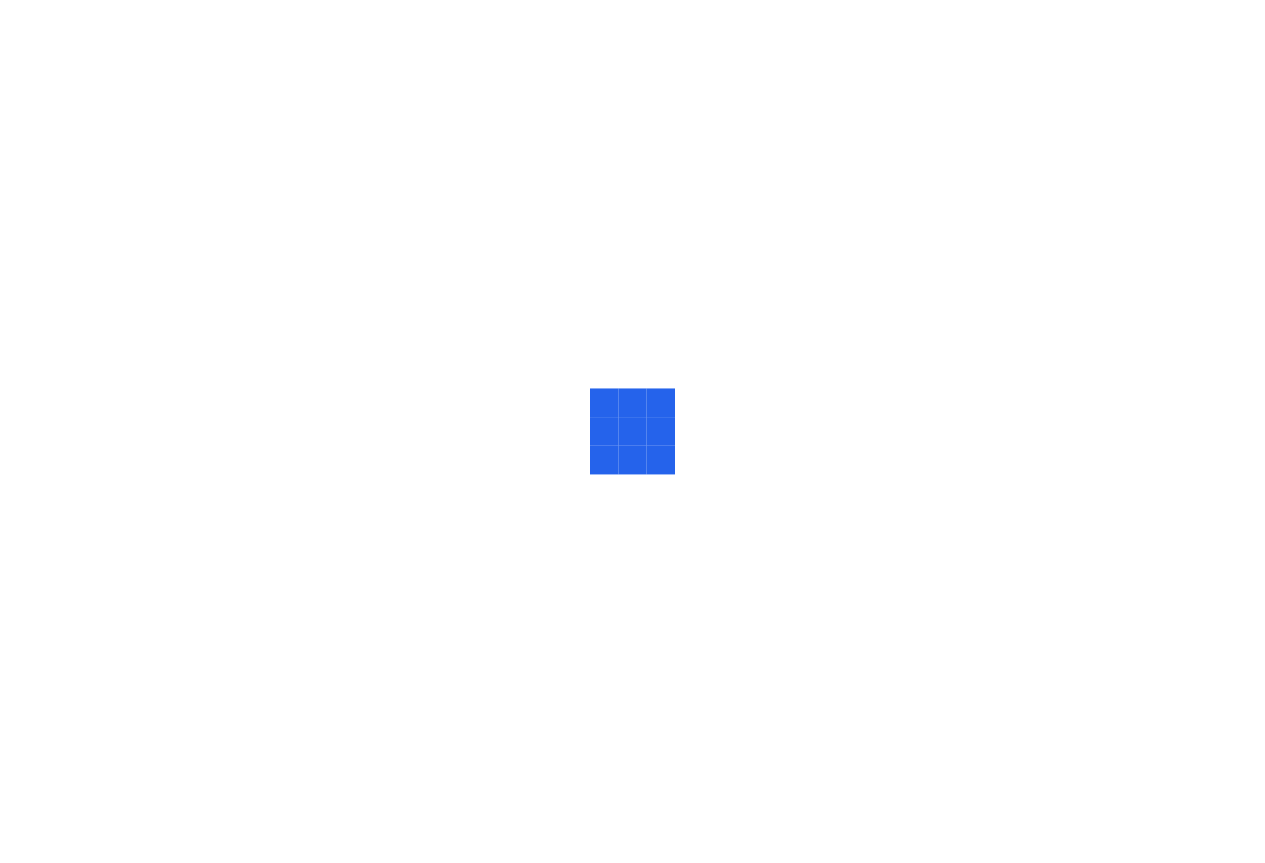scroll, scrollTop: 0, scrollLeft: 0, axis: both 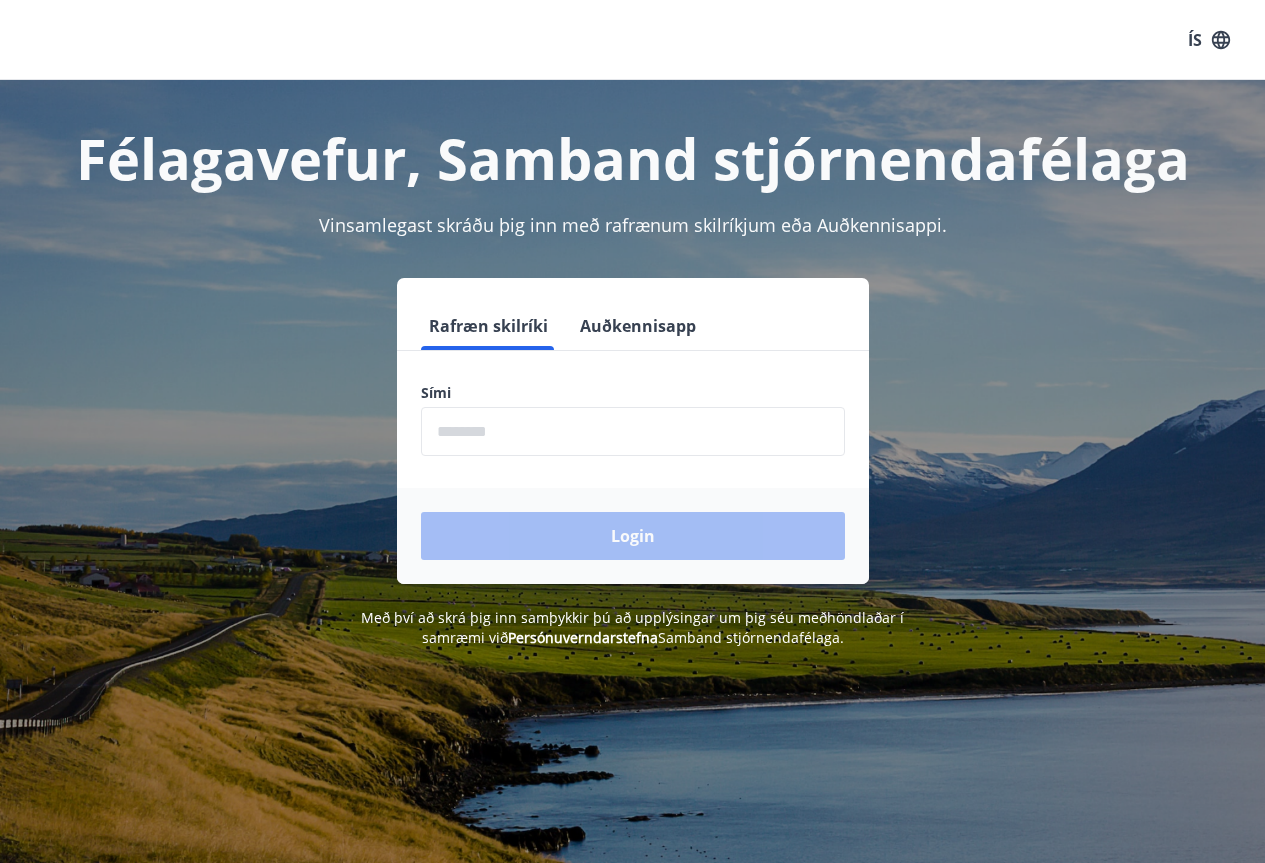 click at bounding box center (633, 431) 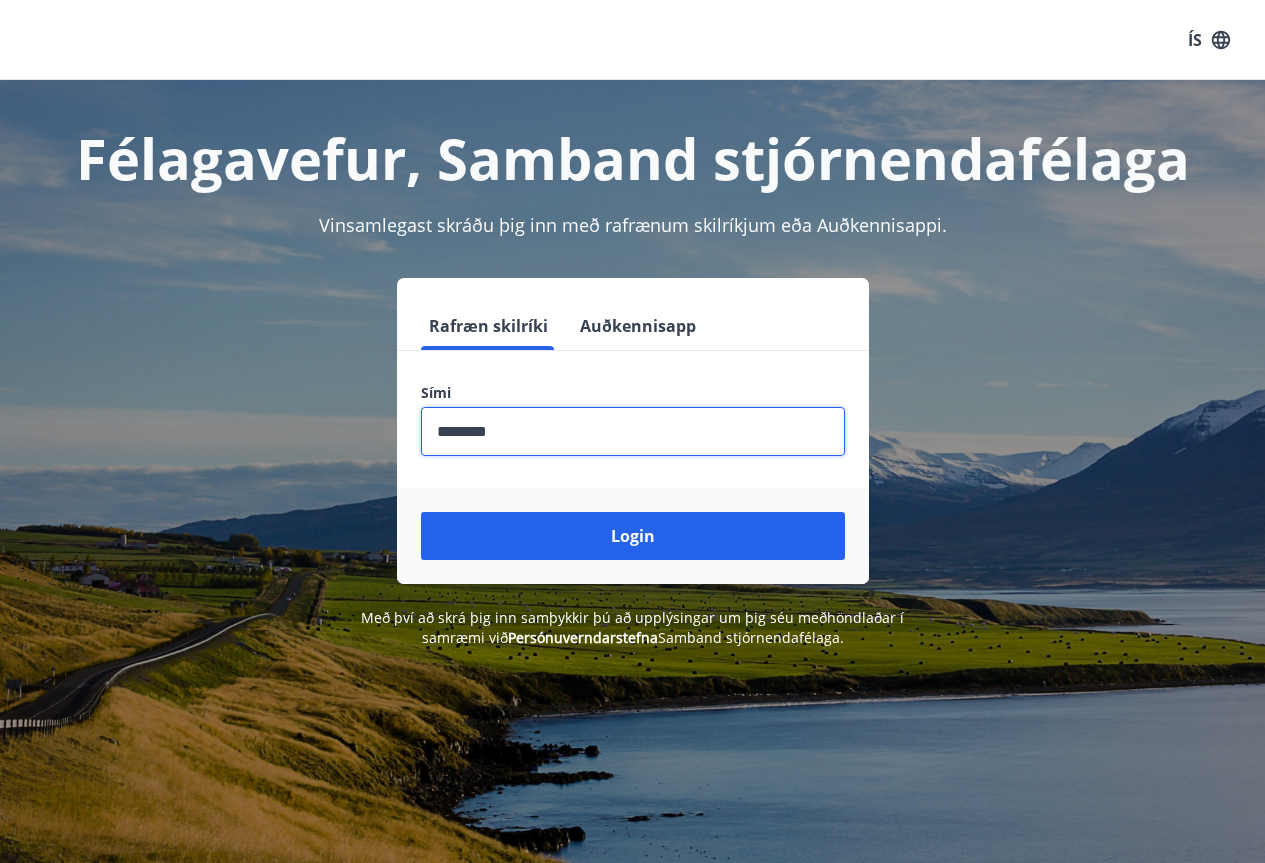 type on "********" 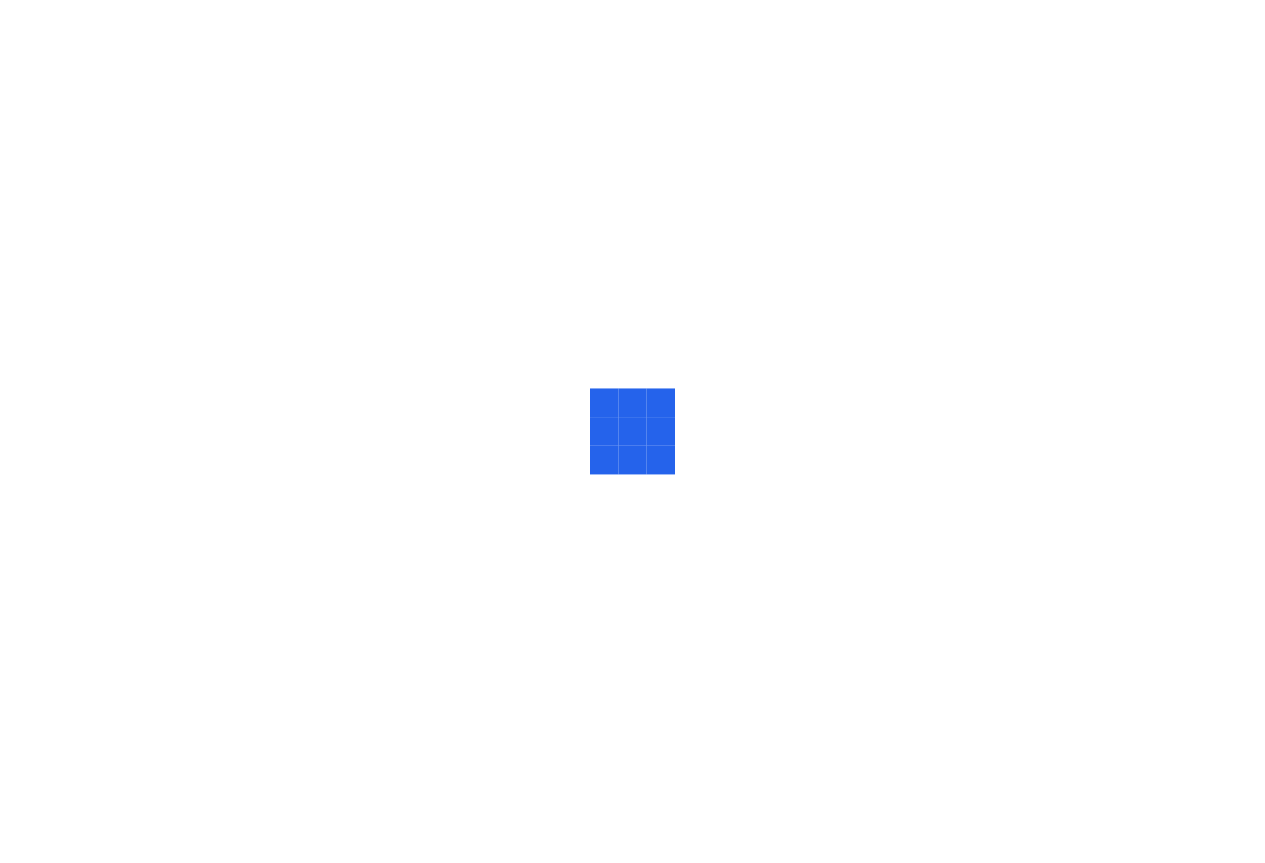 scroll, scrollTop: 0, scrollLeft: 0, axis: both 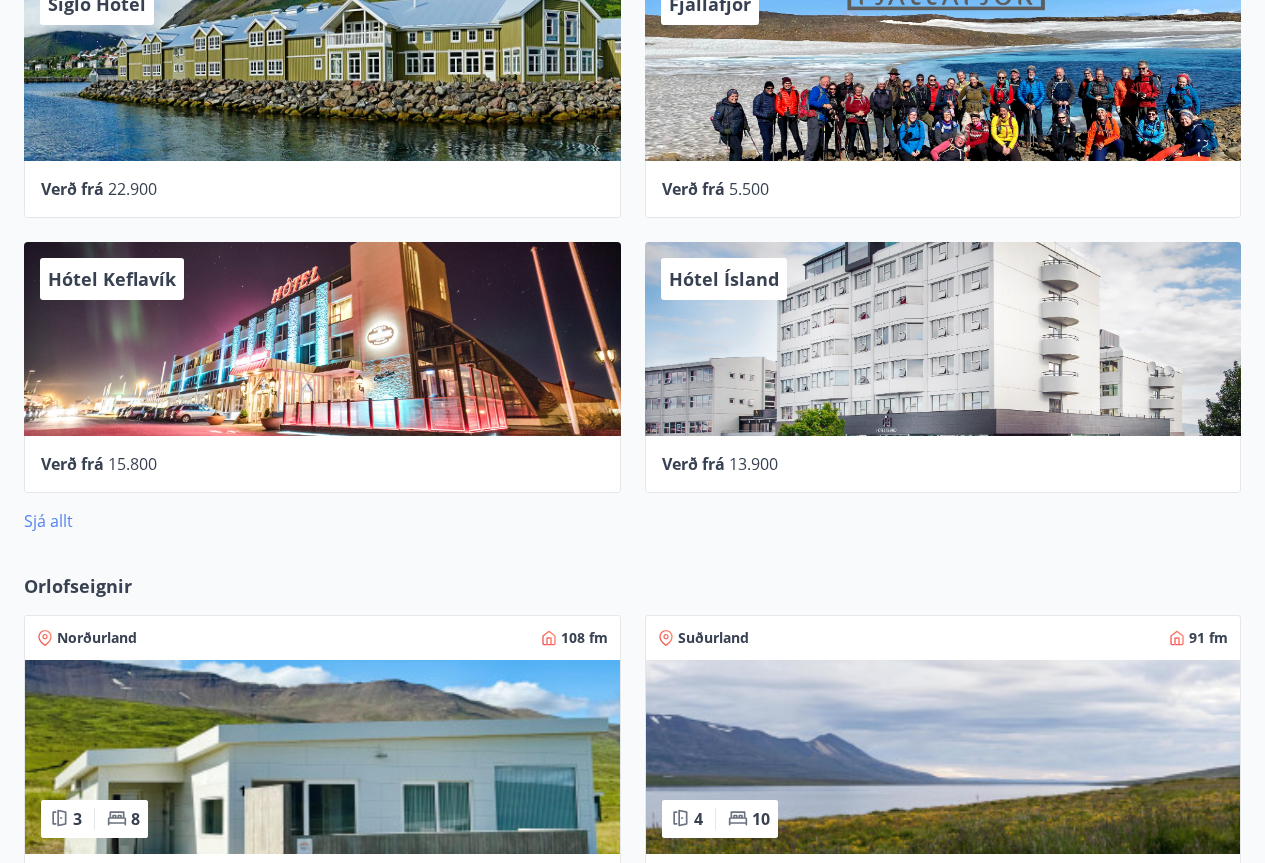 click on "Sjá allt" at bounding box center (48, 521) 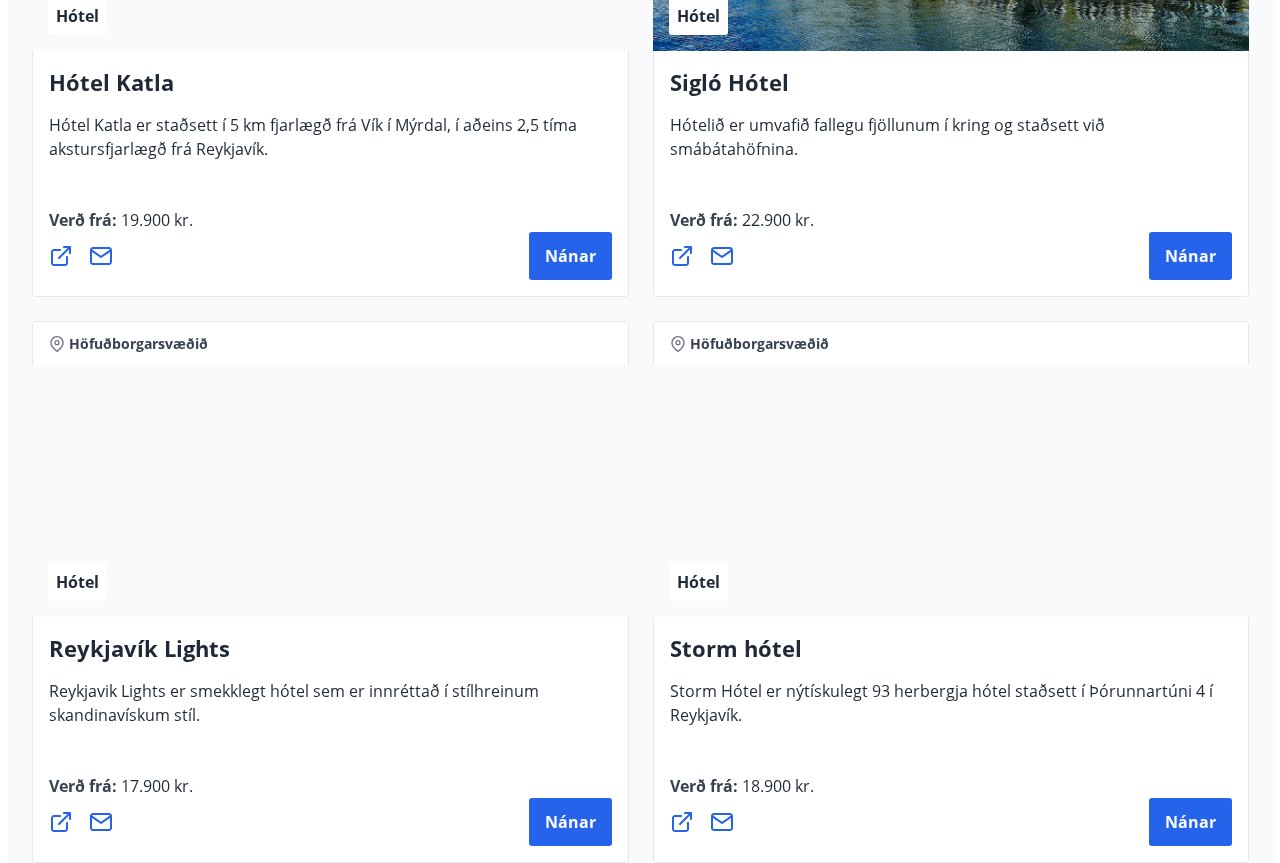 scroll, scrollTop: 2300, scrollLeft: 0, axis: vertical 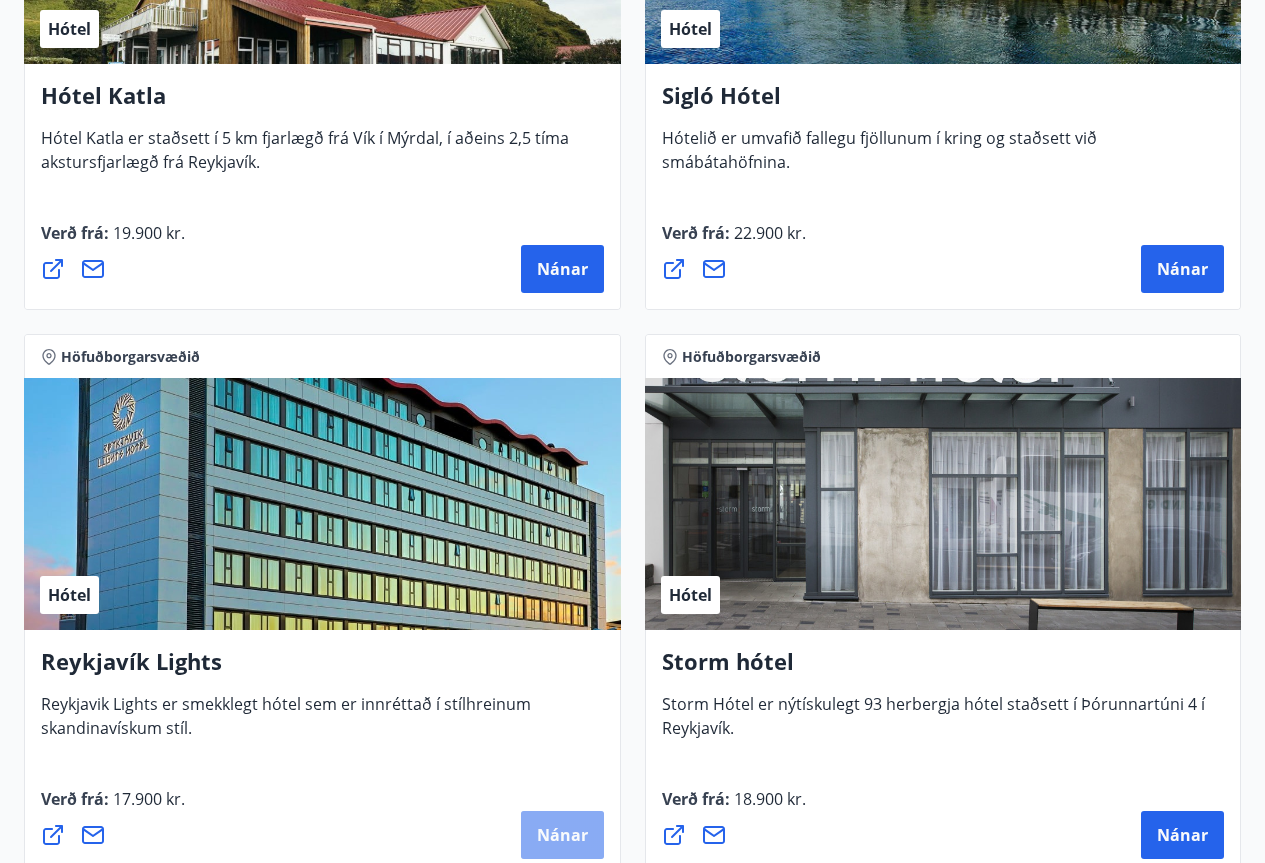 click on "Nánar" at bounding box center (562, 835) 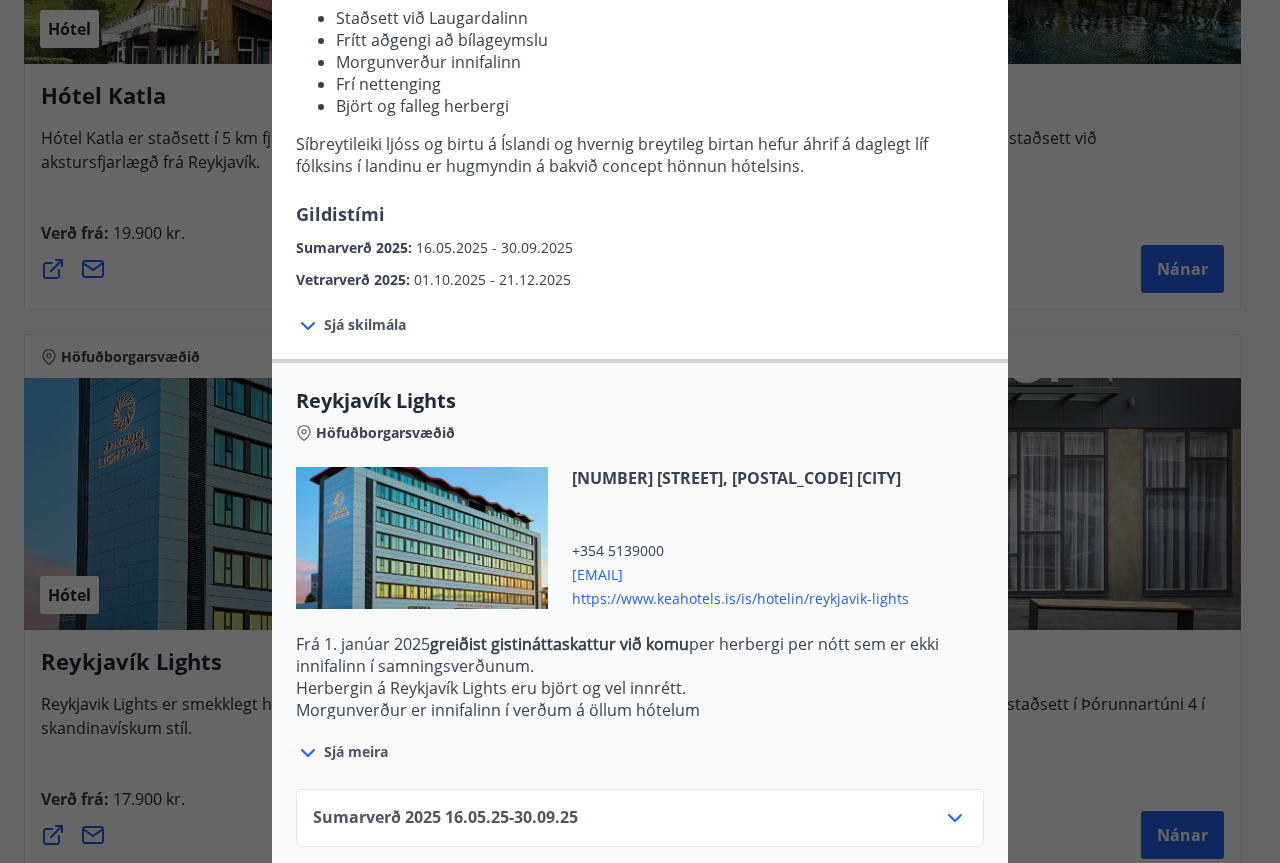 scroll, scrollTop: 398, scrollLeft: 0, axis: vertical 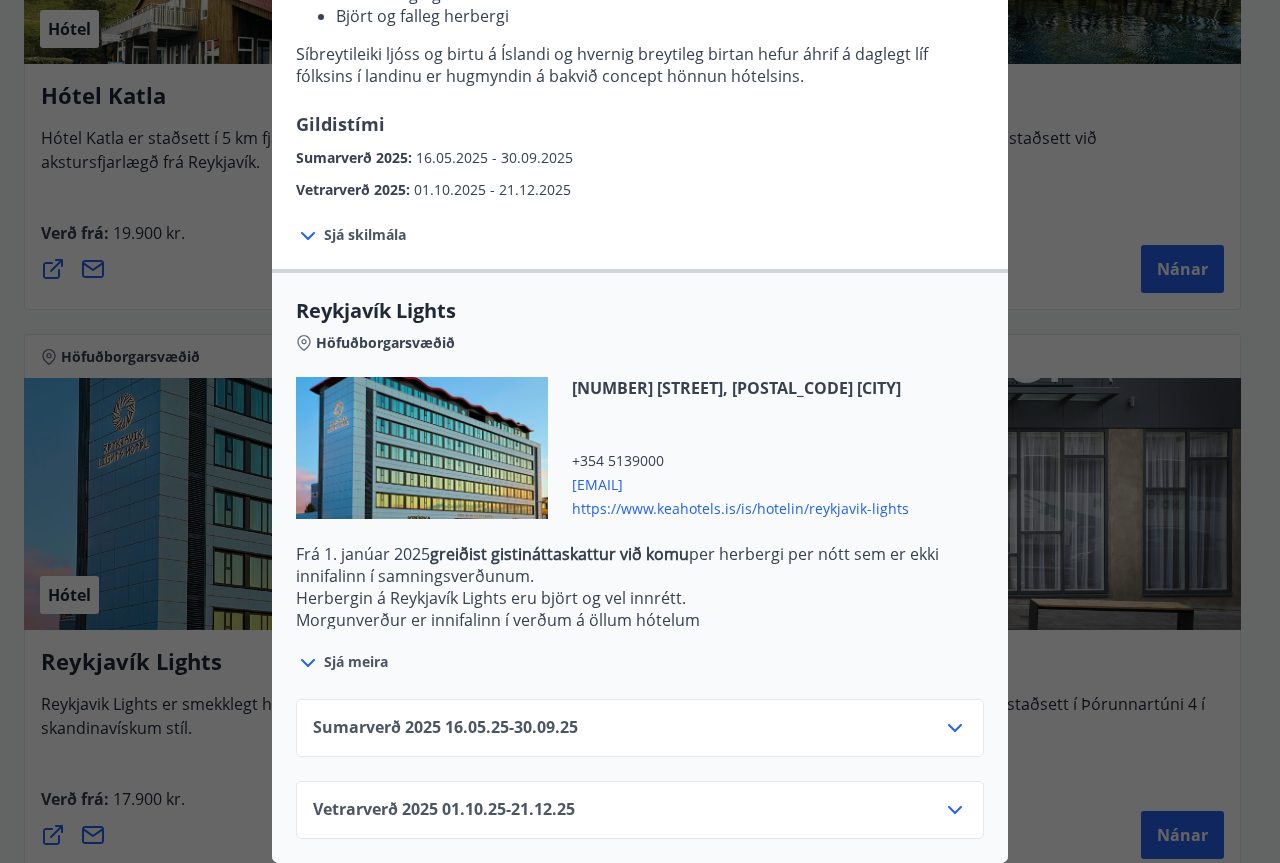 click 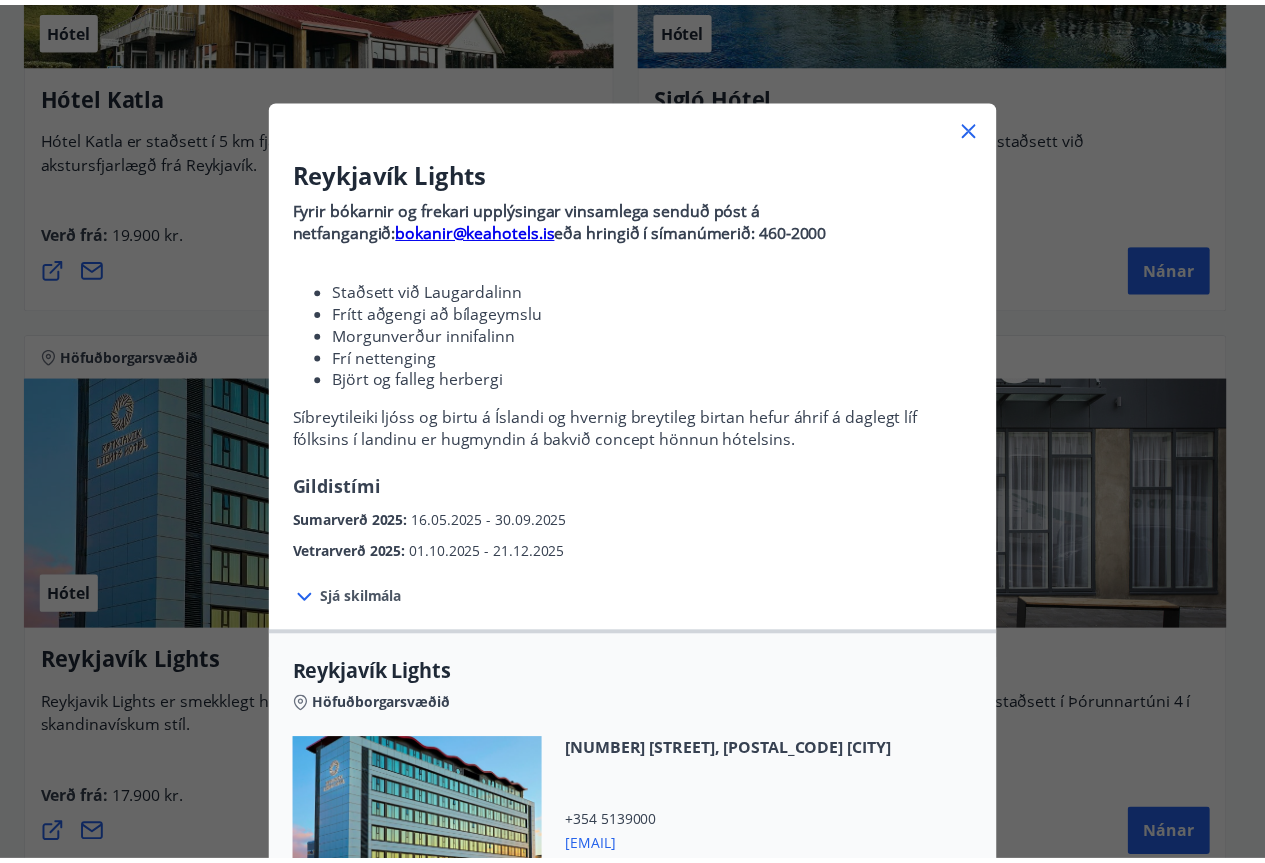 scroll, scrollTop: 0, scrollLeft: 0, axis: both 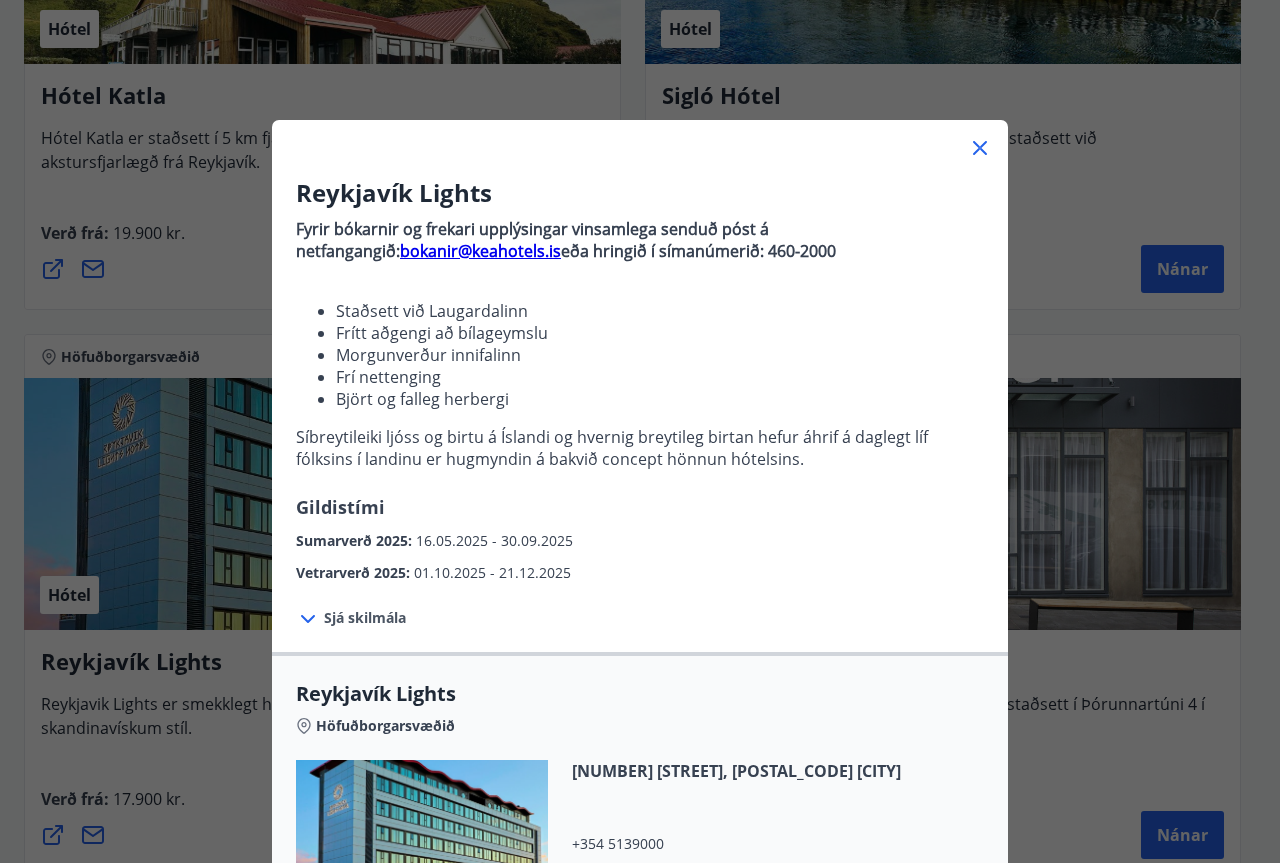 click 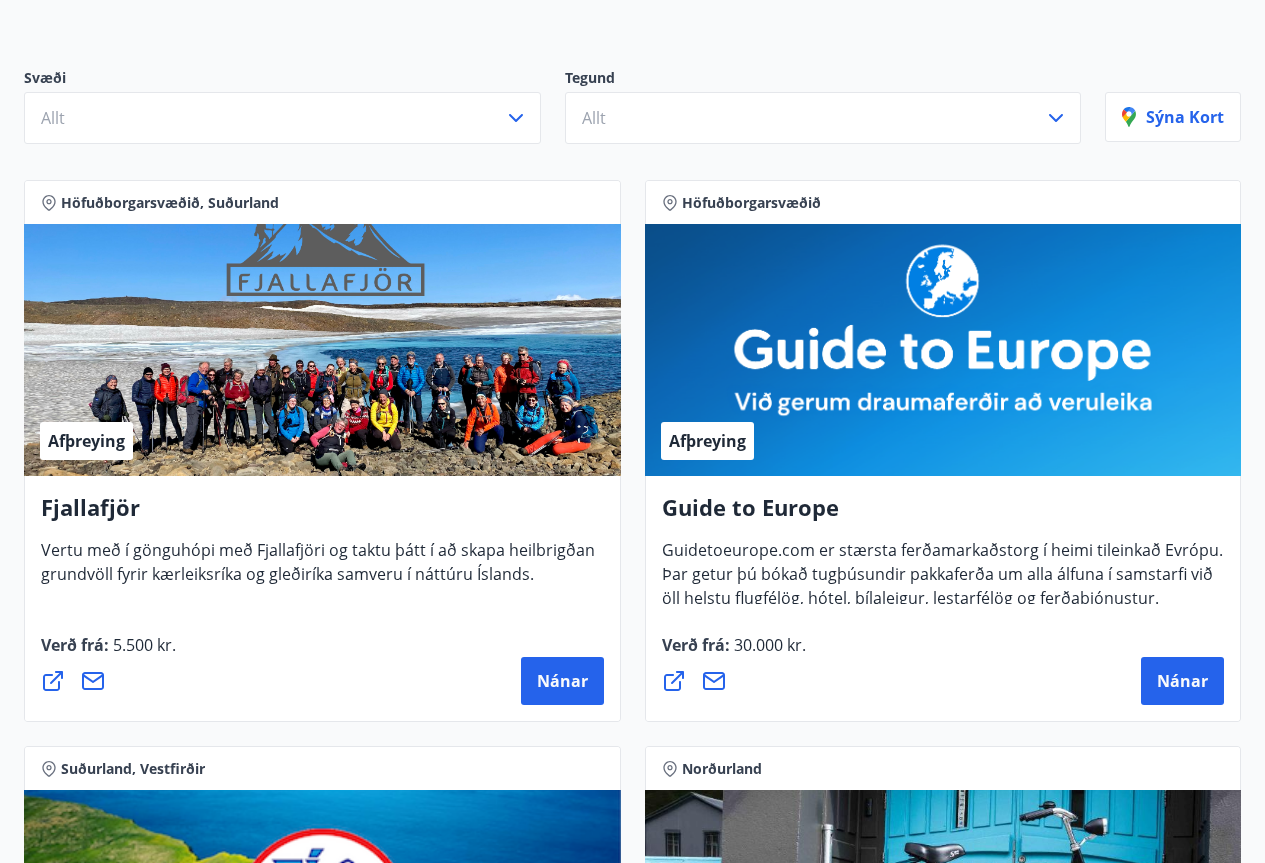 scroll, scrollTop: 0, scrollLeft: 0, axis: both 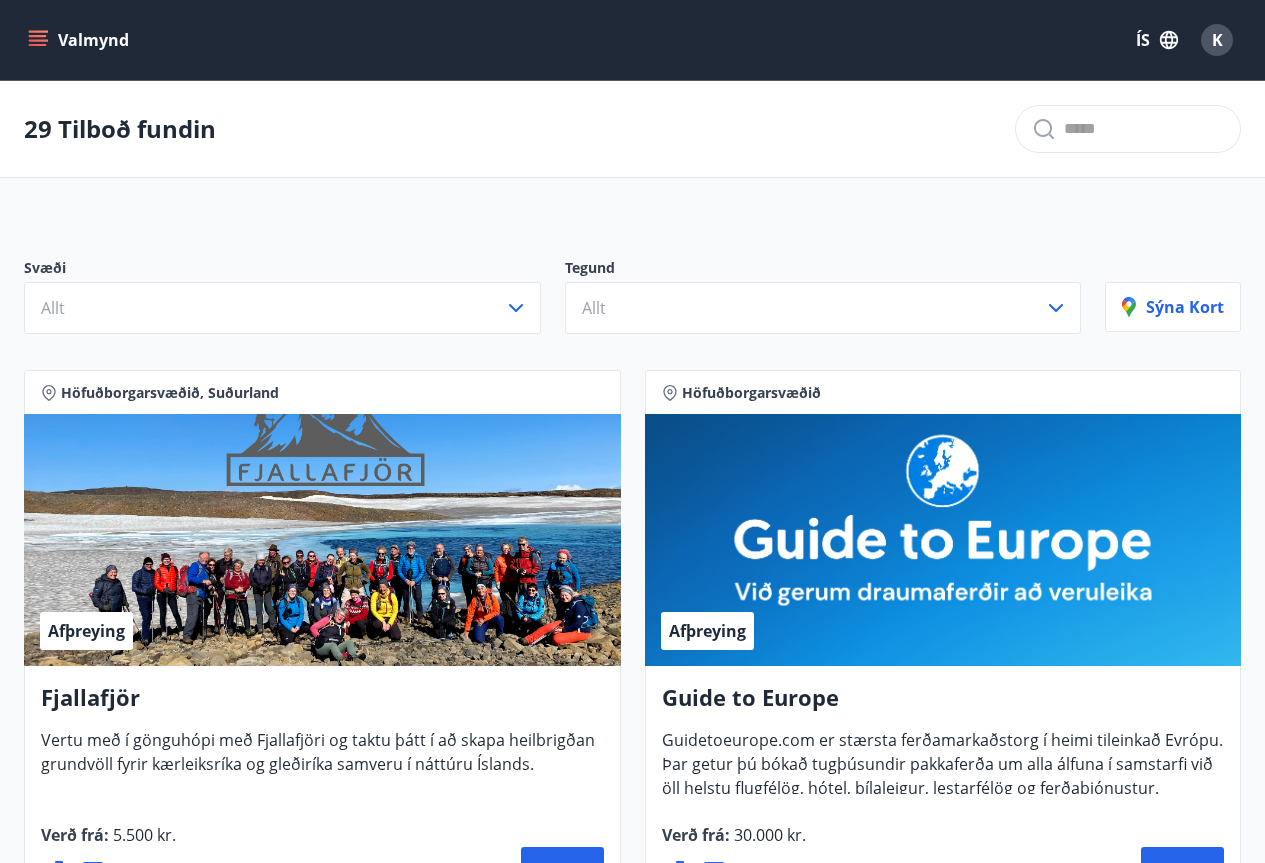 click 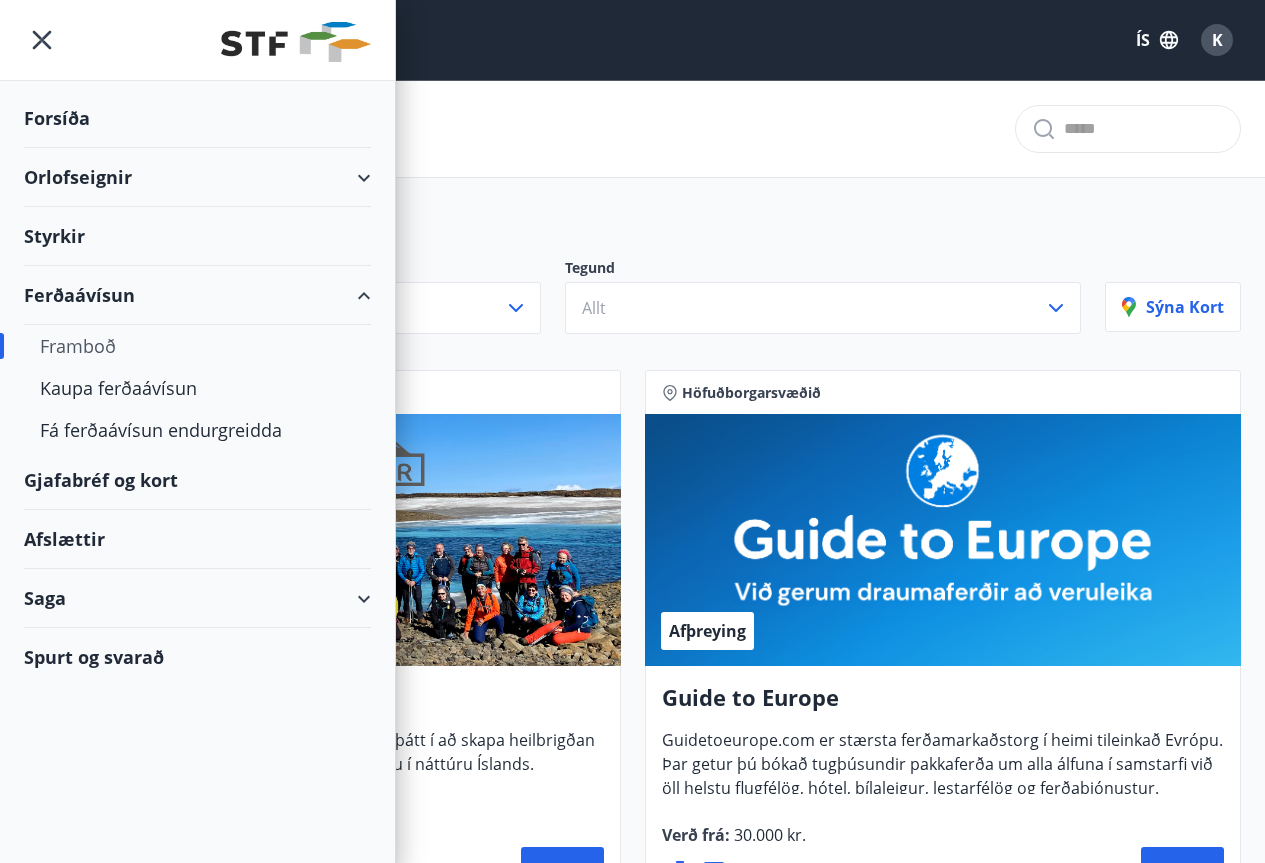 click on "Orlofseignir" at bounding box center [197, 177] 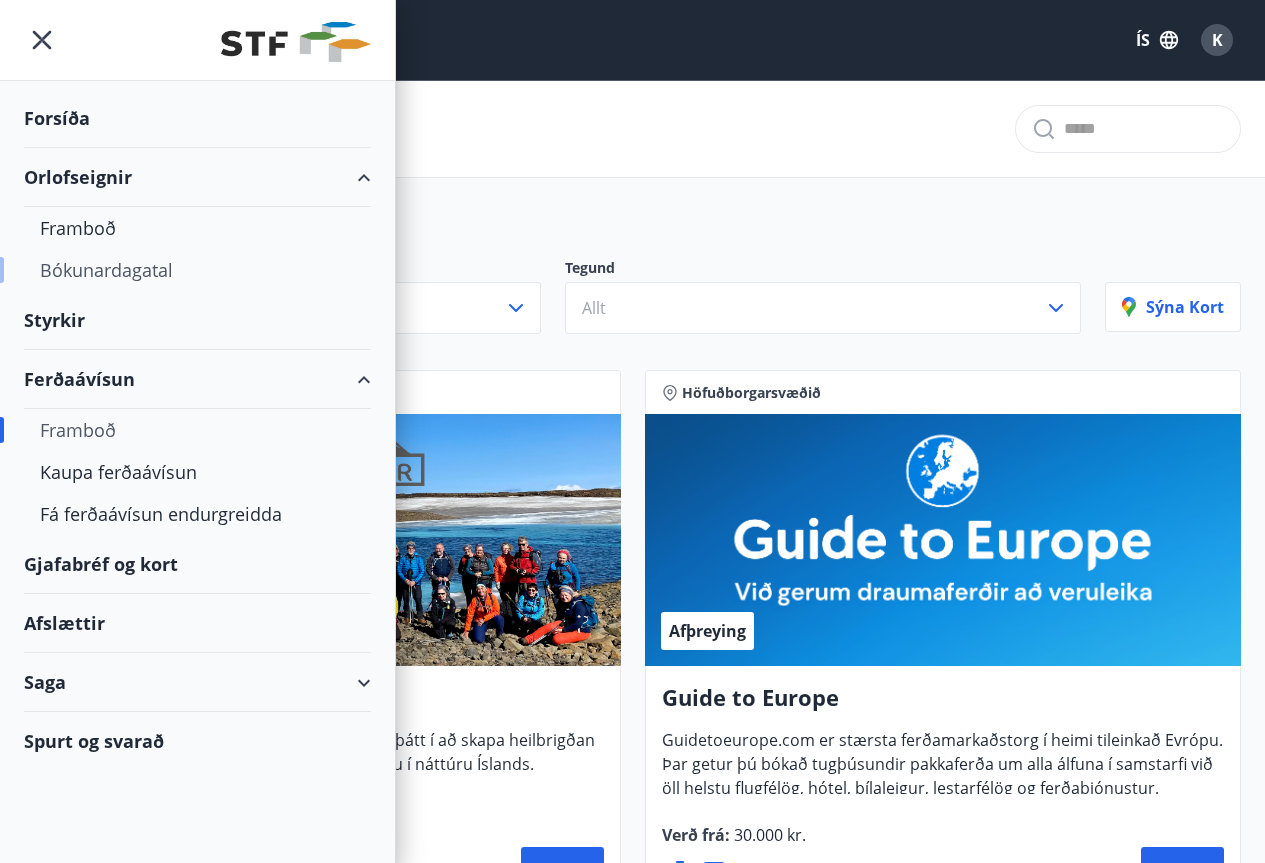 click on "Bókunardagatal" at bounding box center (197, 270) 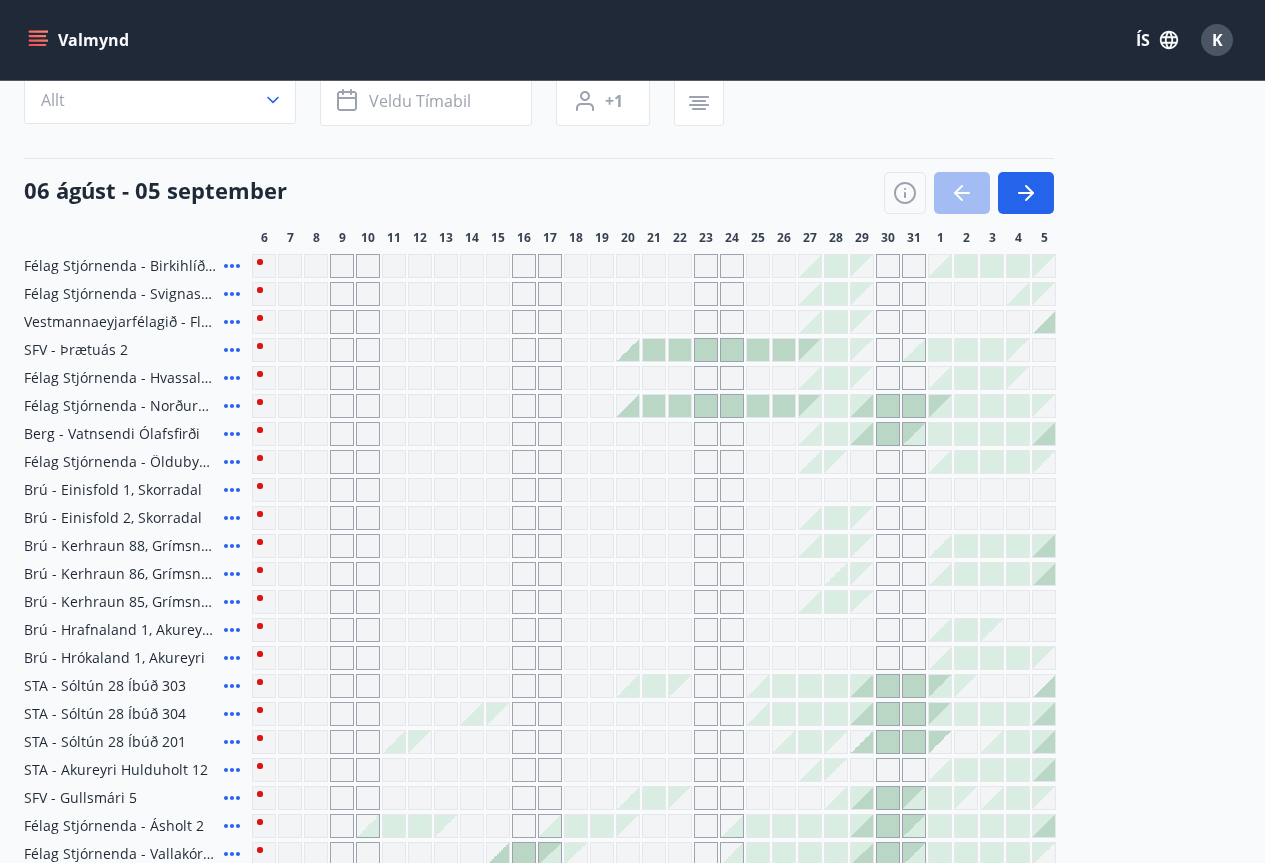 scroll, scrollTop: 200, scrollLeft: 0, axis: vertical 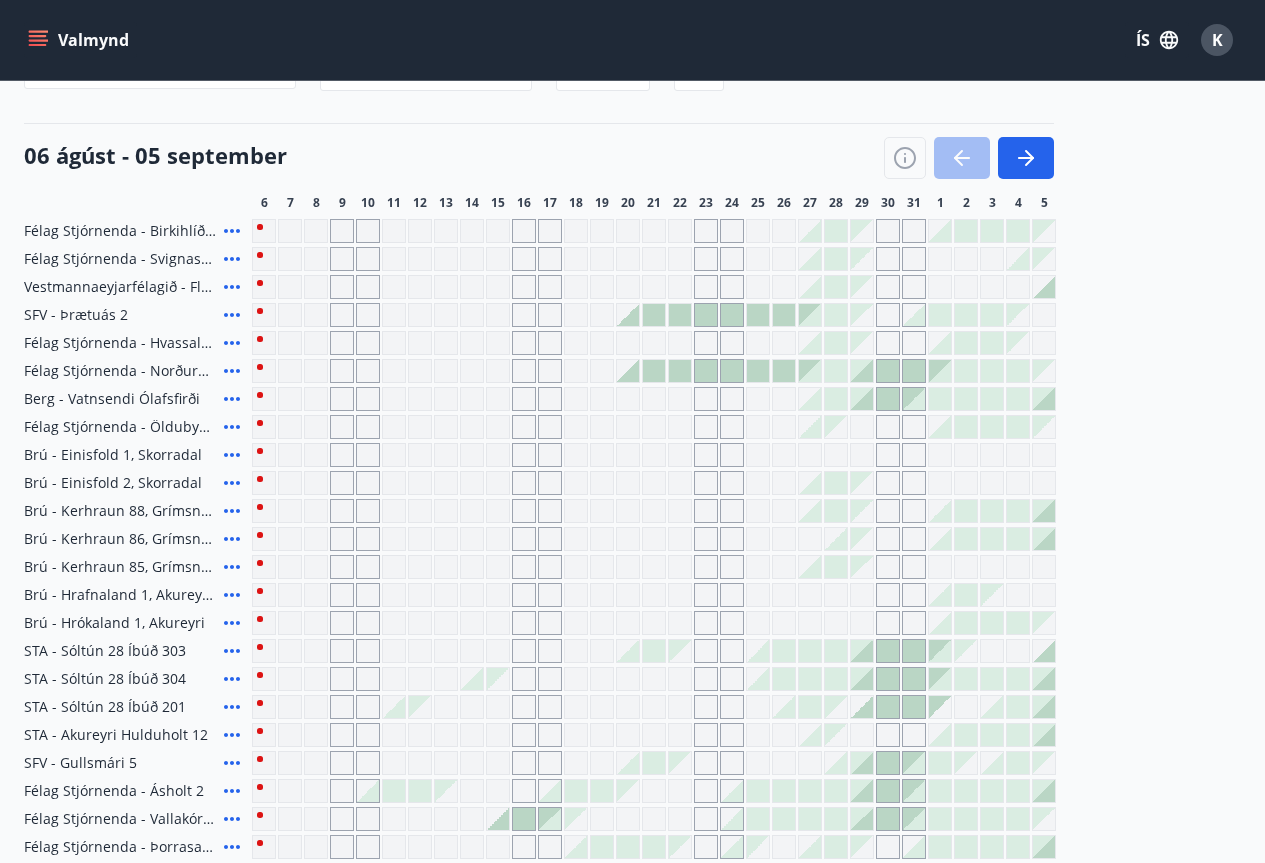click 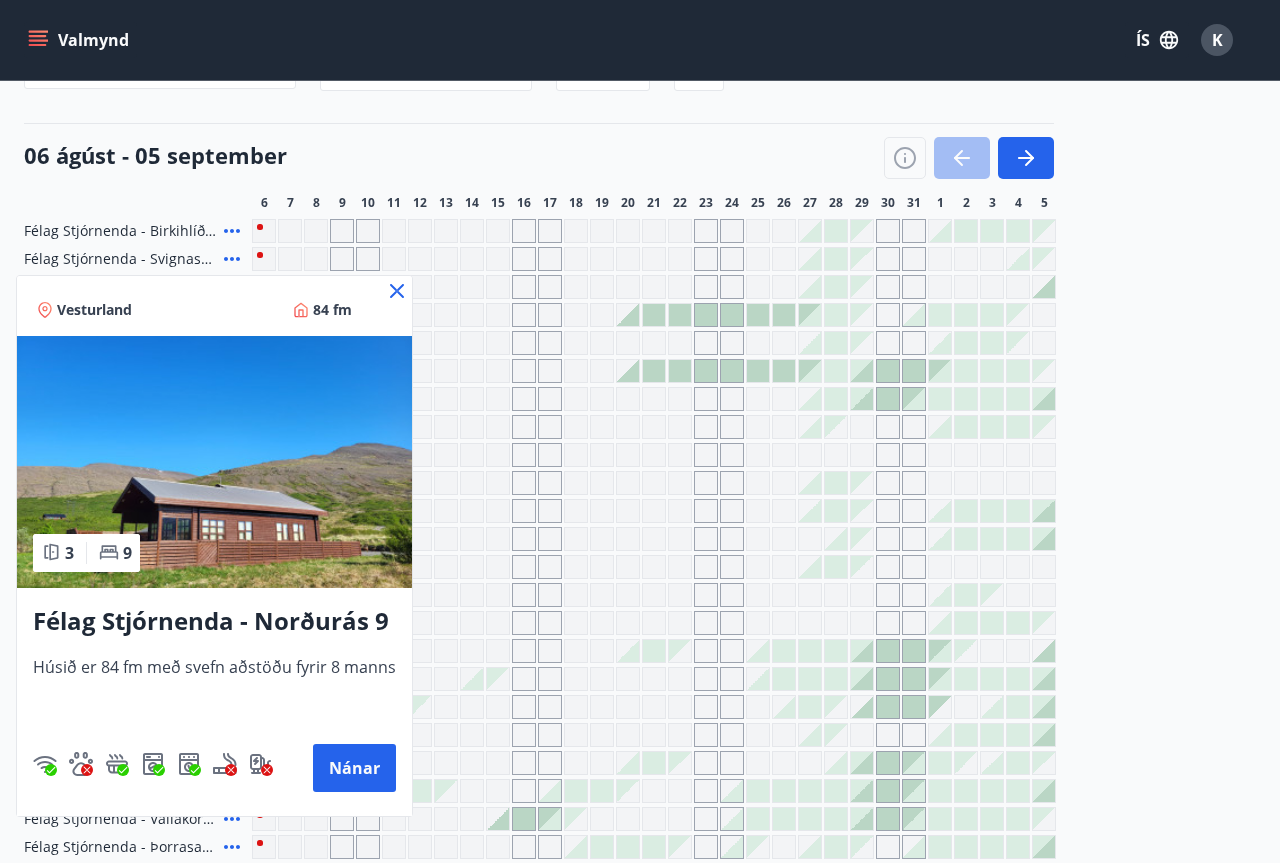 drag, startPoint x: 228, startPoint y: 371, endPoint x: 253, endPoint y: 692, distance: 321.97205 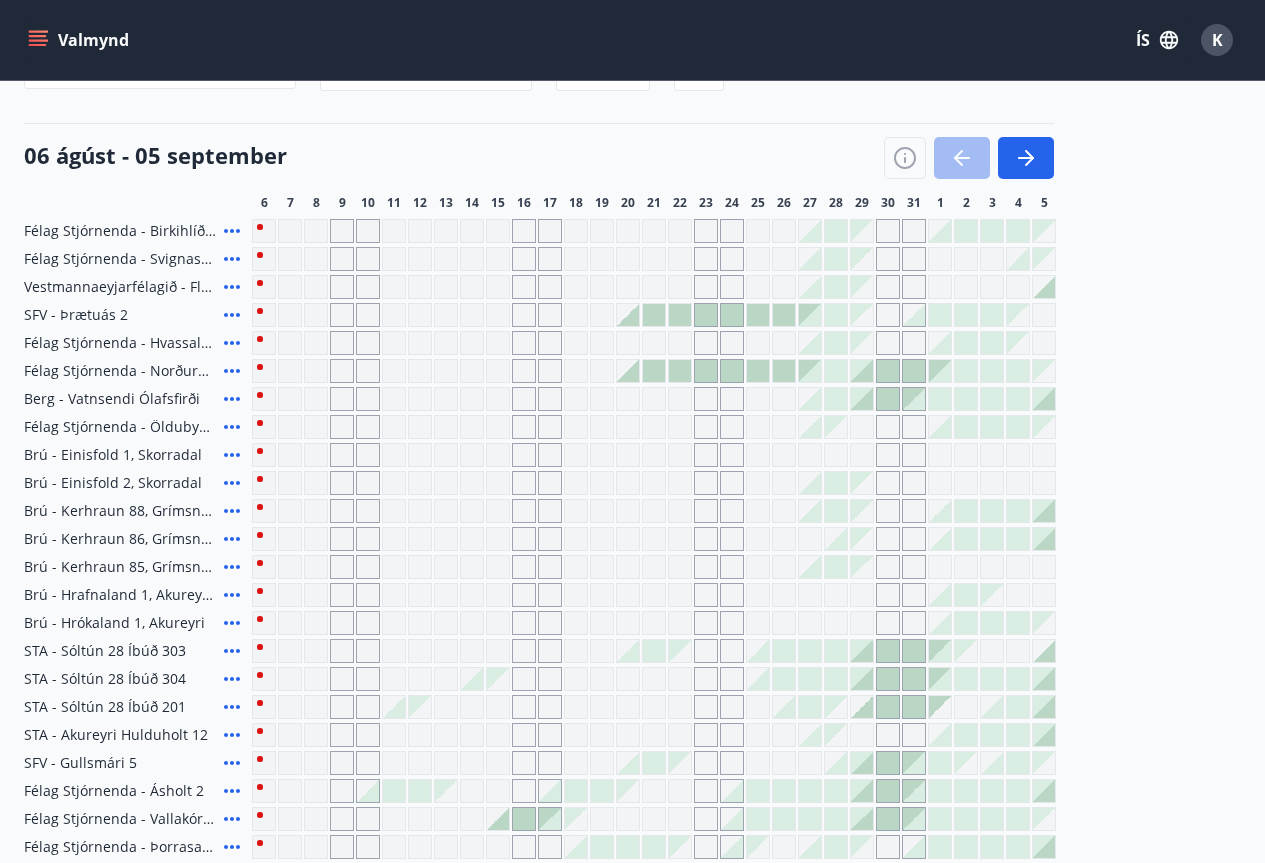 click 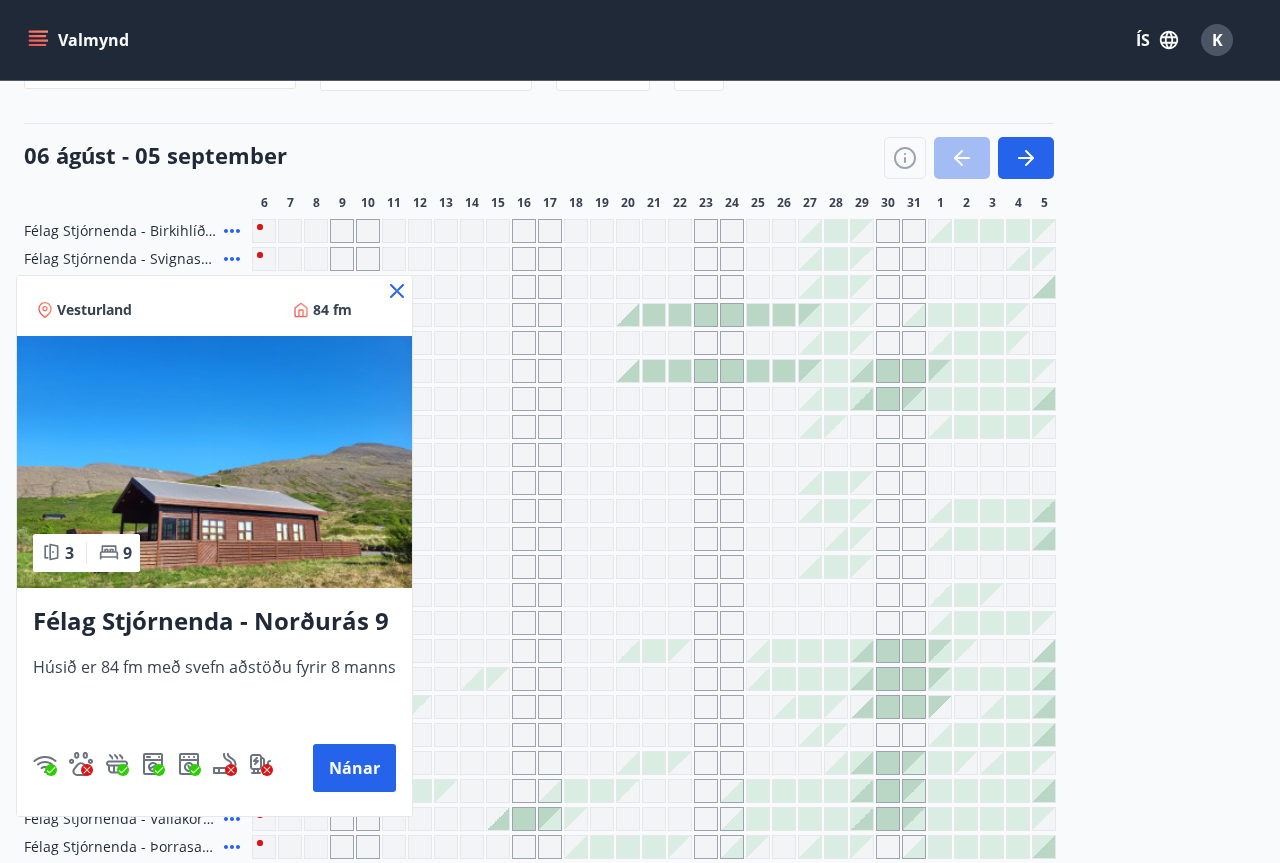 click 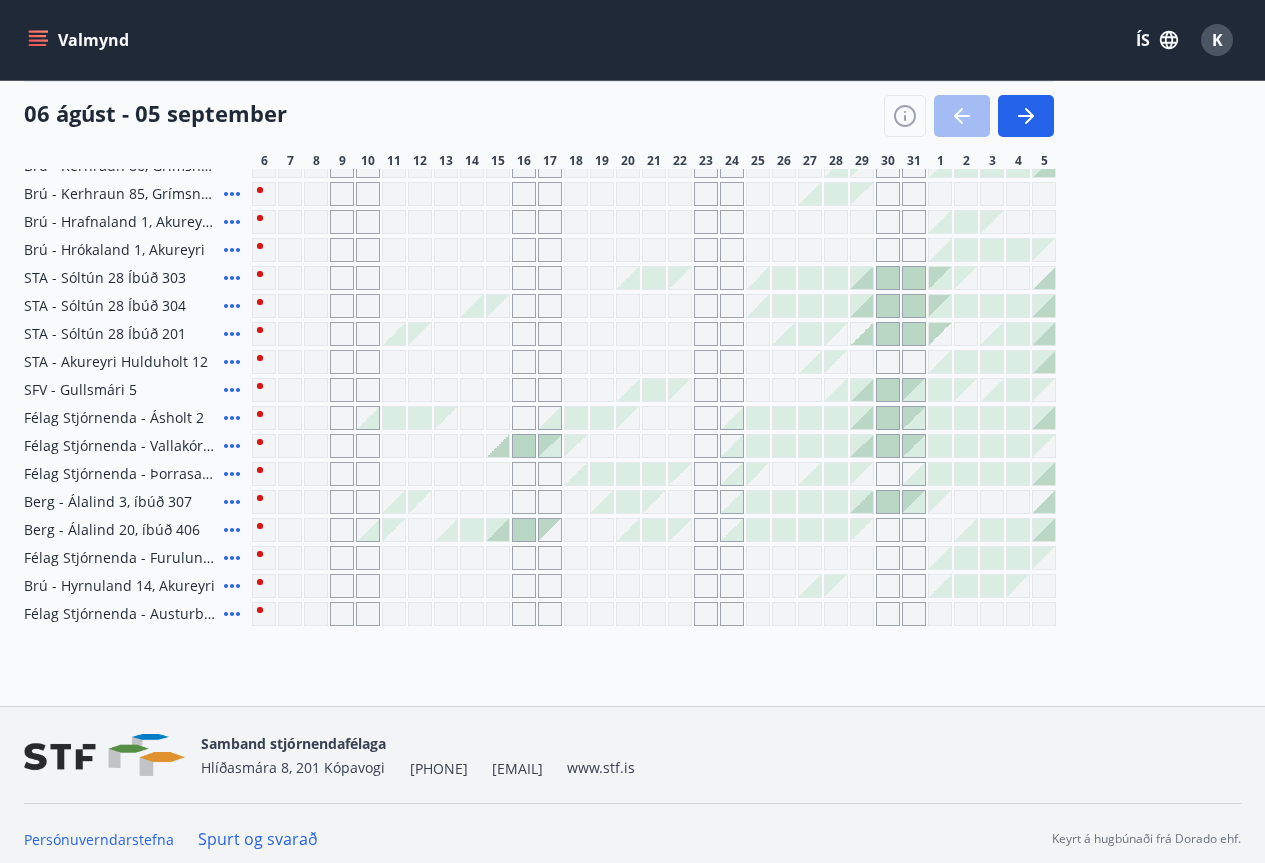 scroll, scrollTop: 584, scrollLeft: 0, axis: vertical 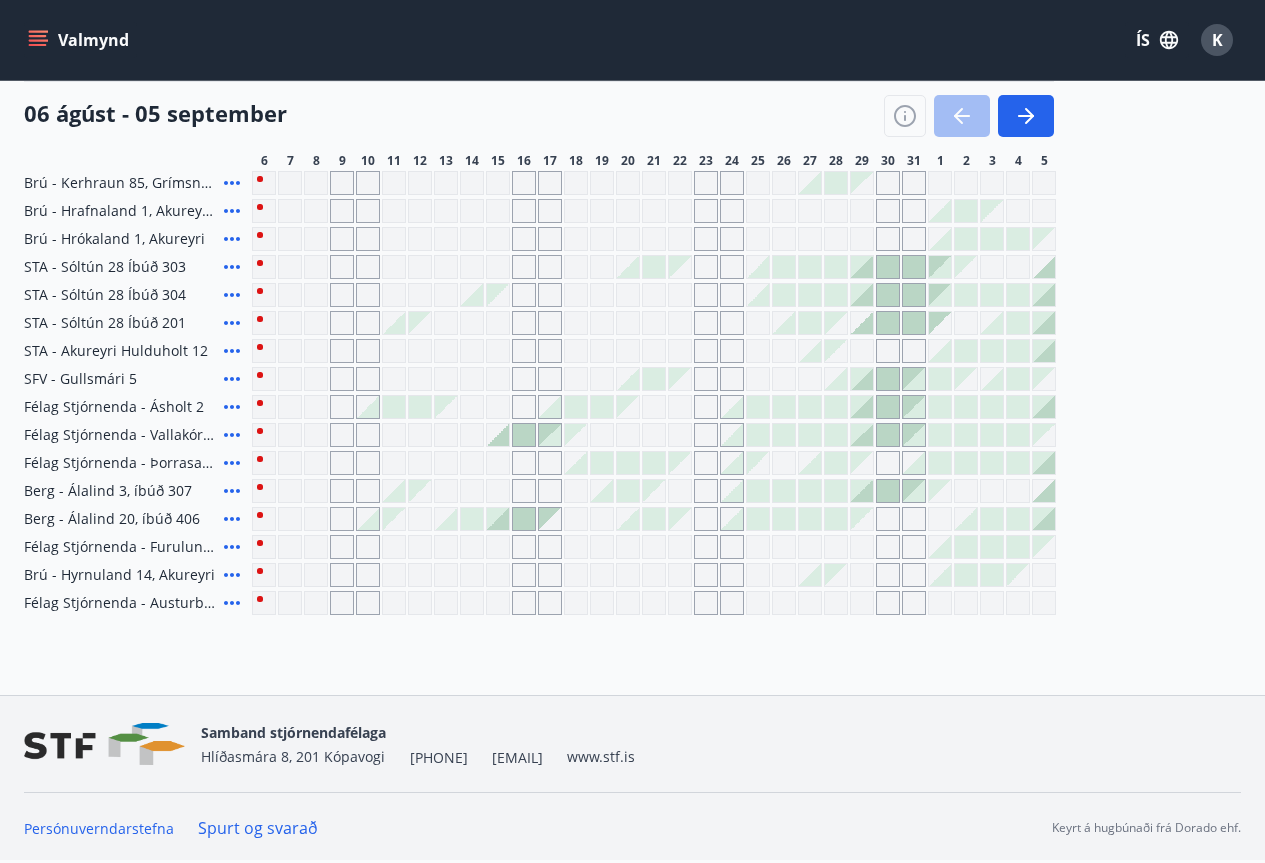 click 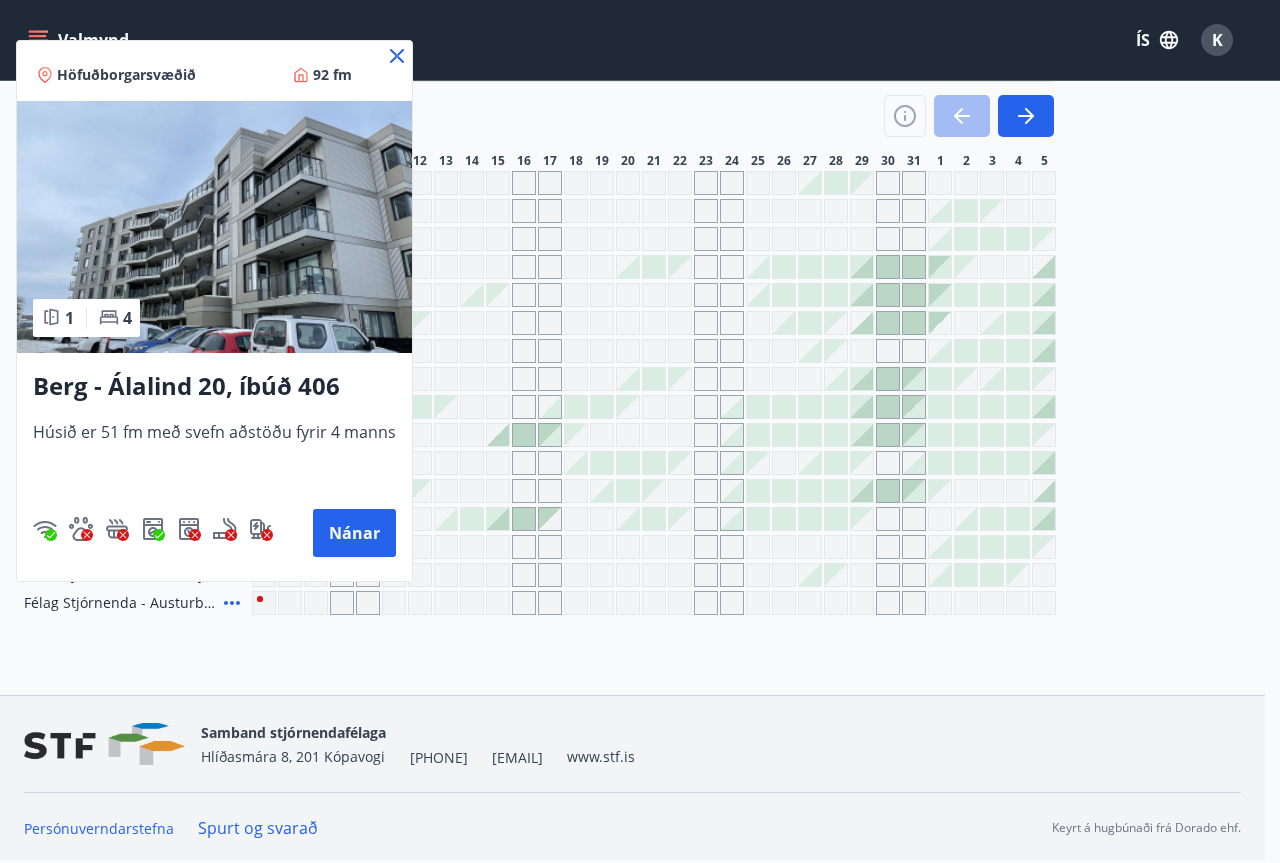 click 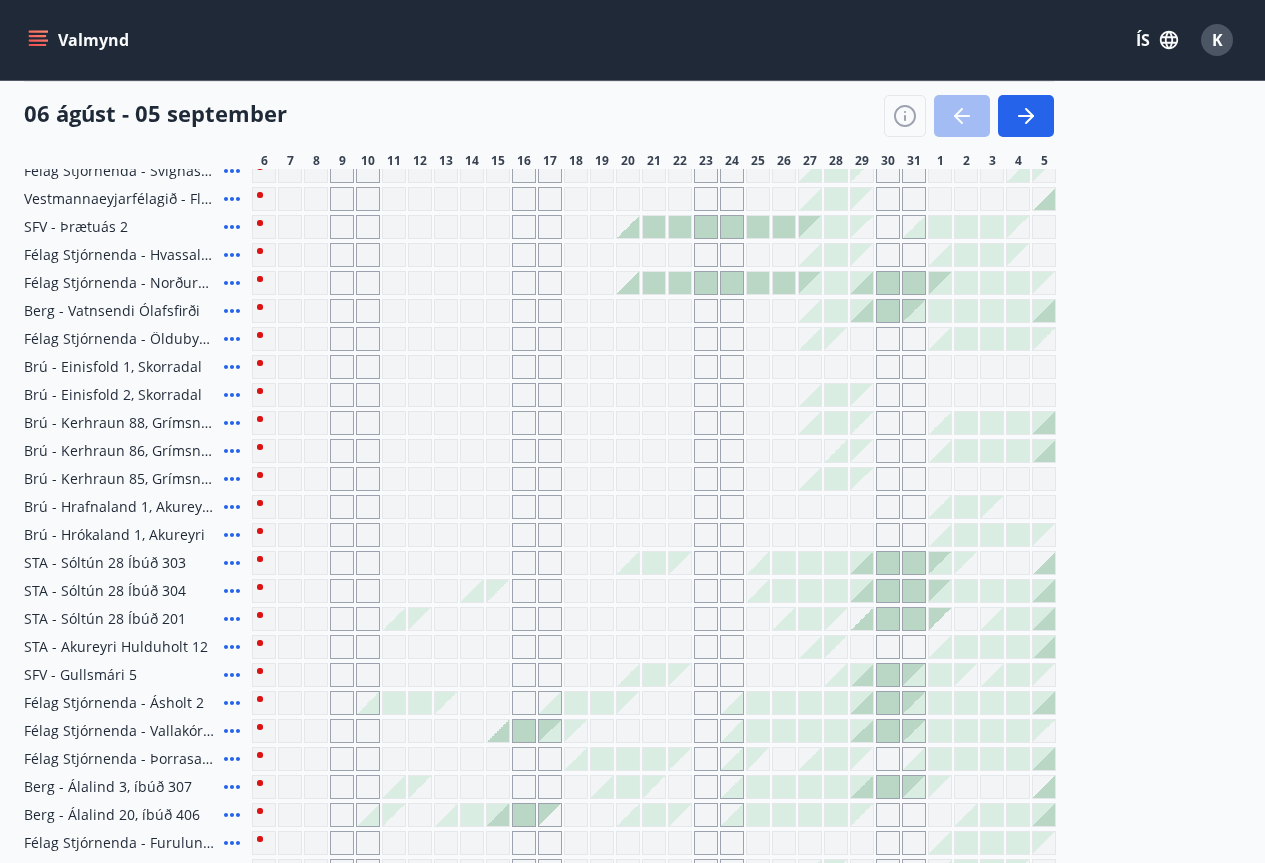 scroll, scrollTop: 0, scrollLeft: 0, axis: both 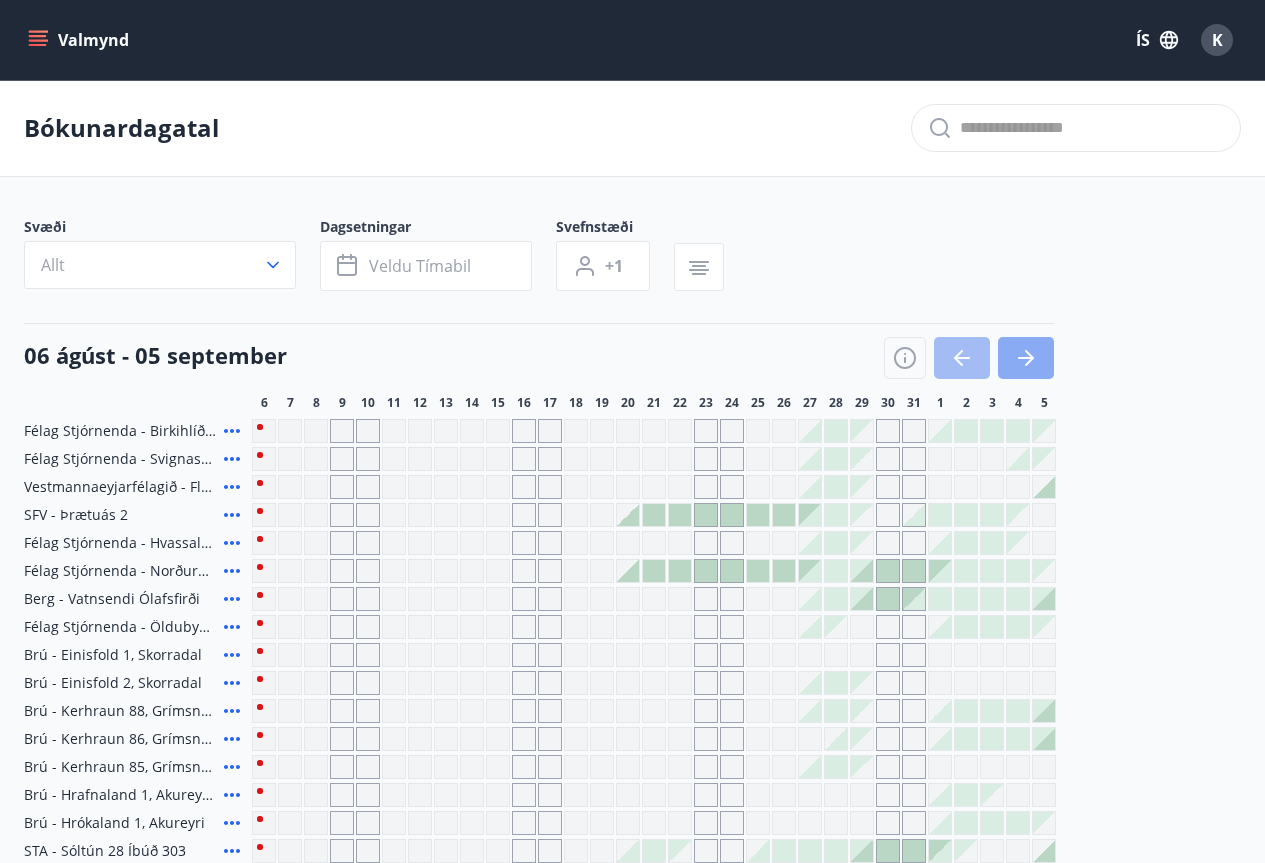 click 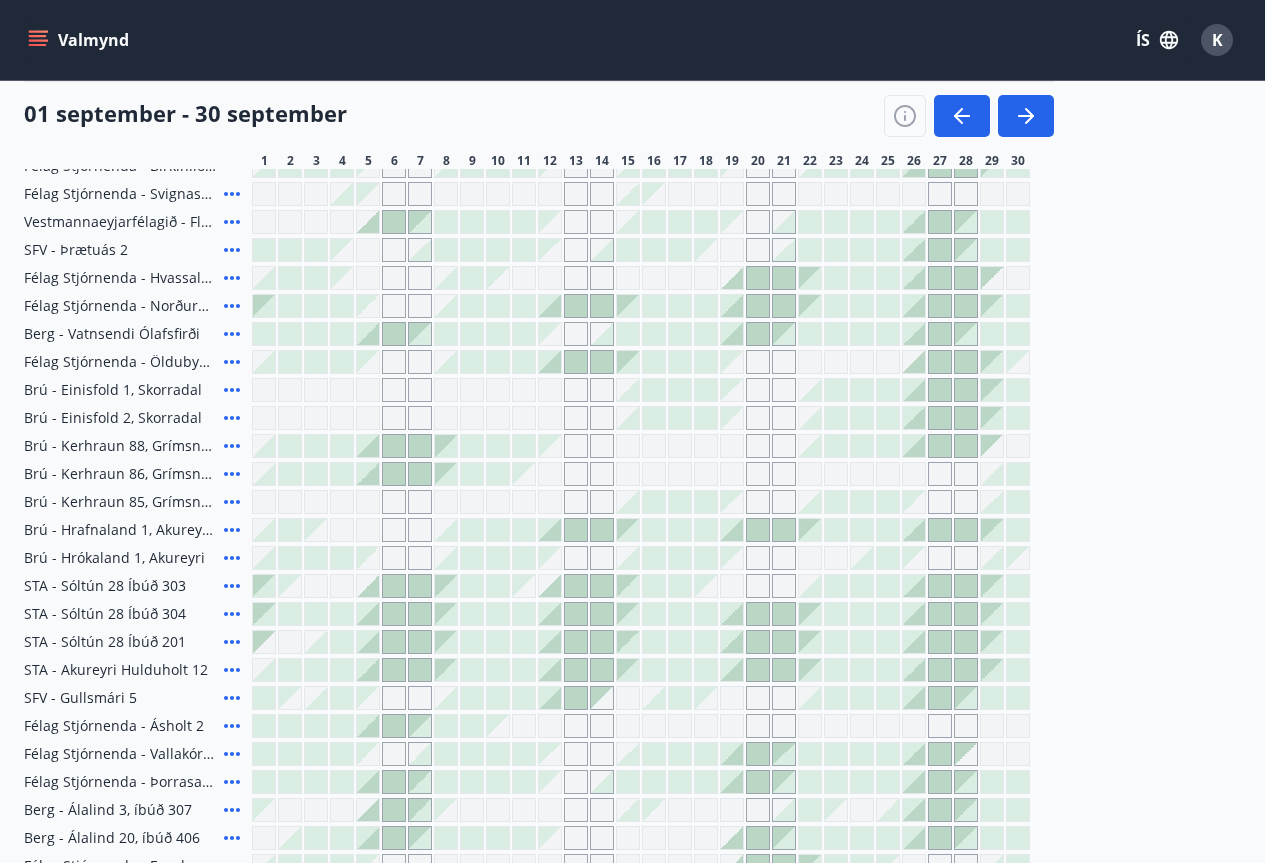 scroll, scrollTop: 300, scrollLeft: 0, axis: vertical 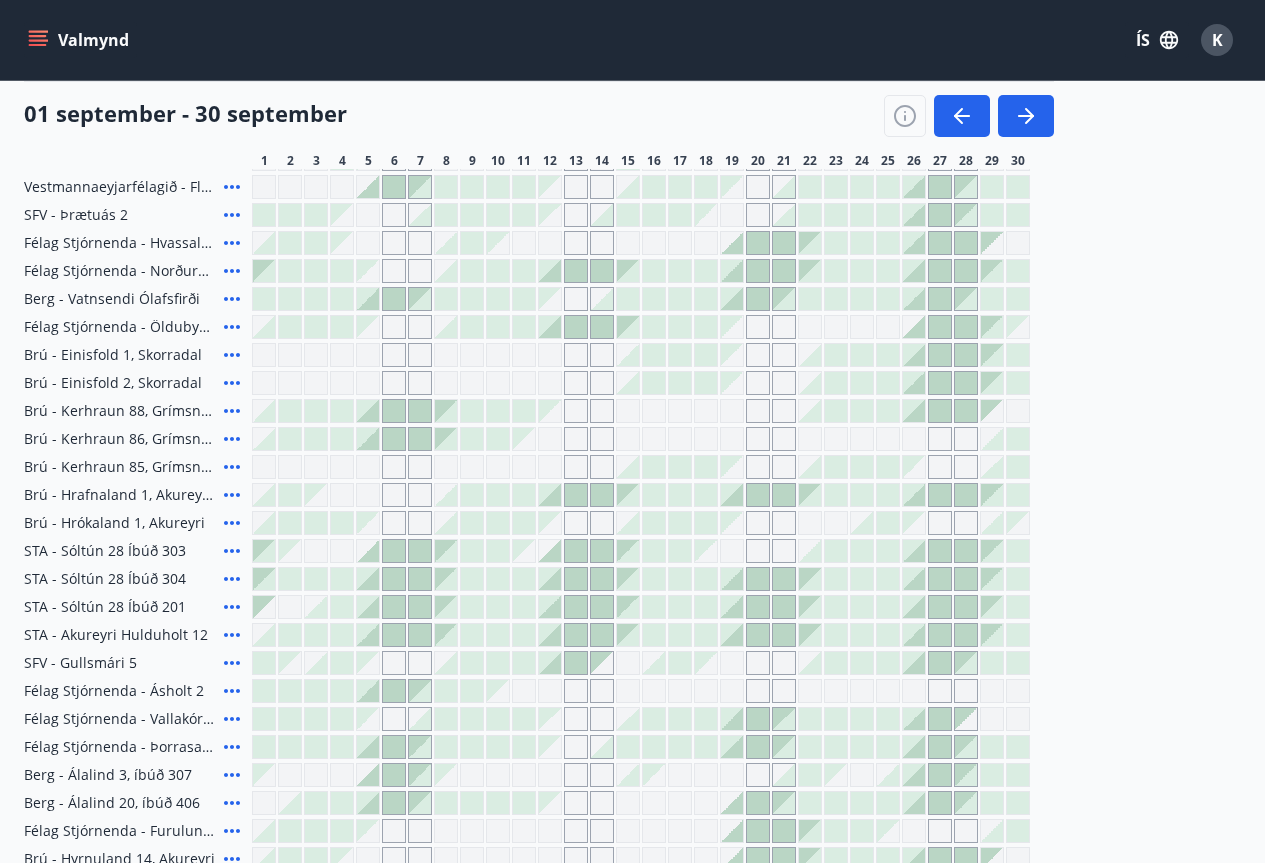 click 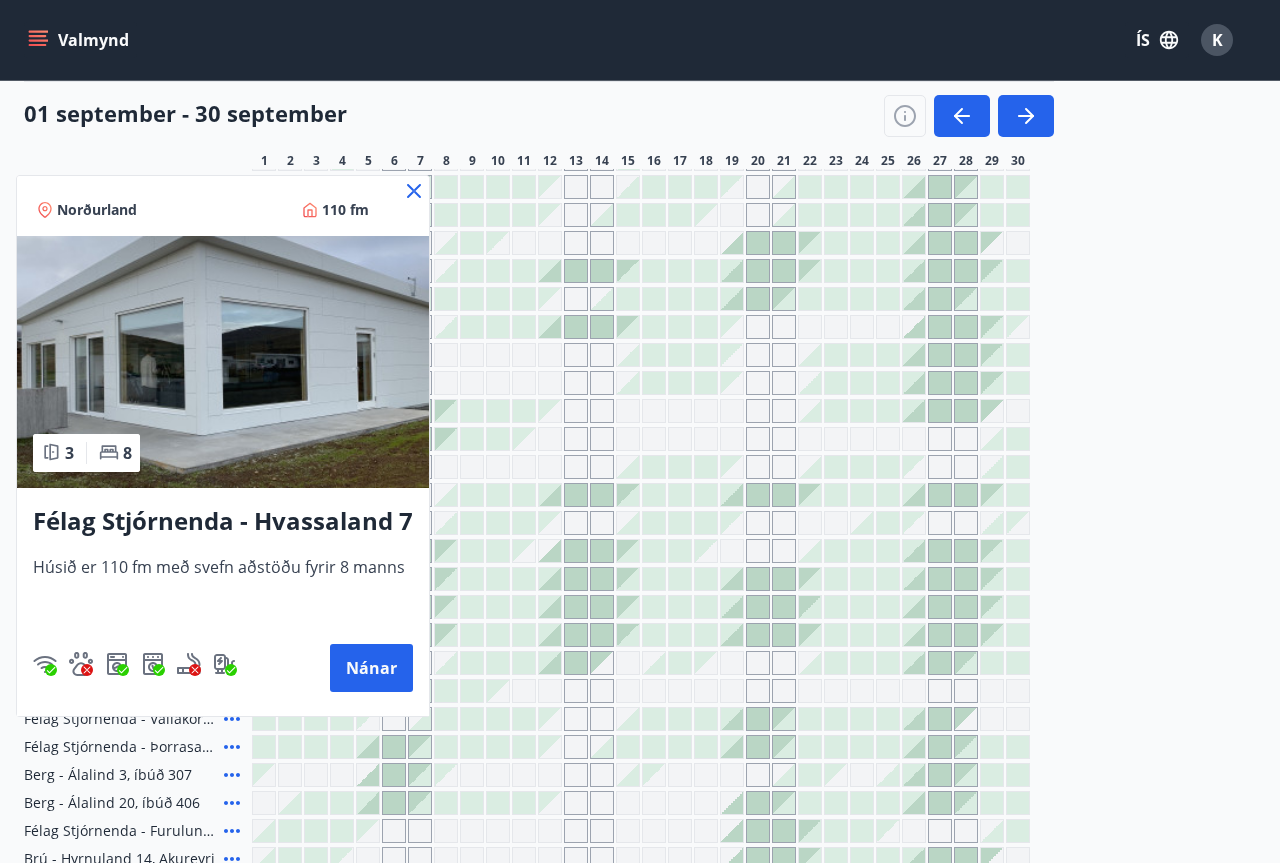 click 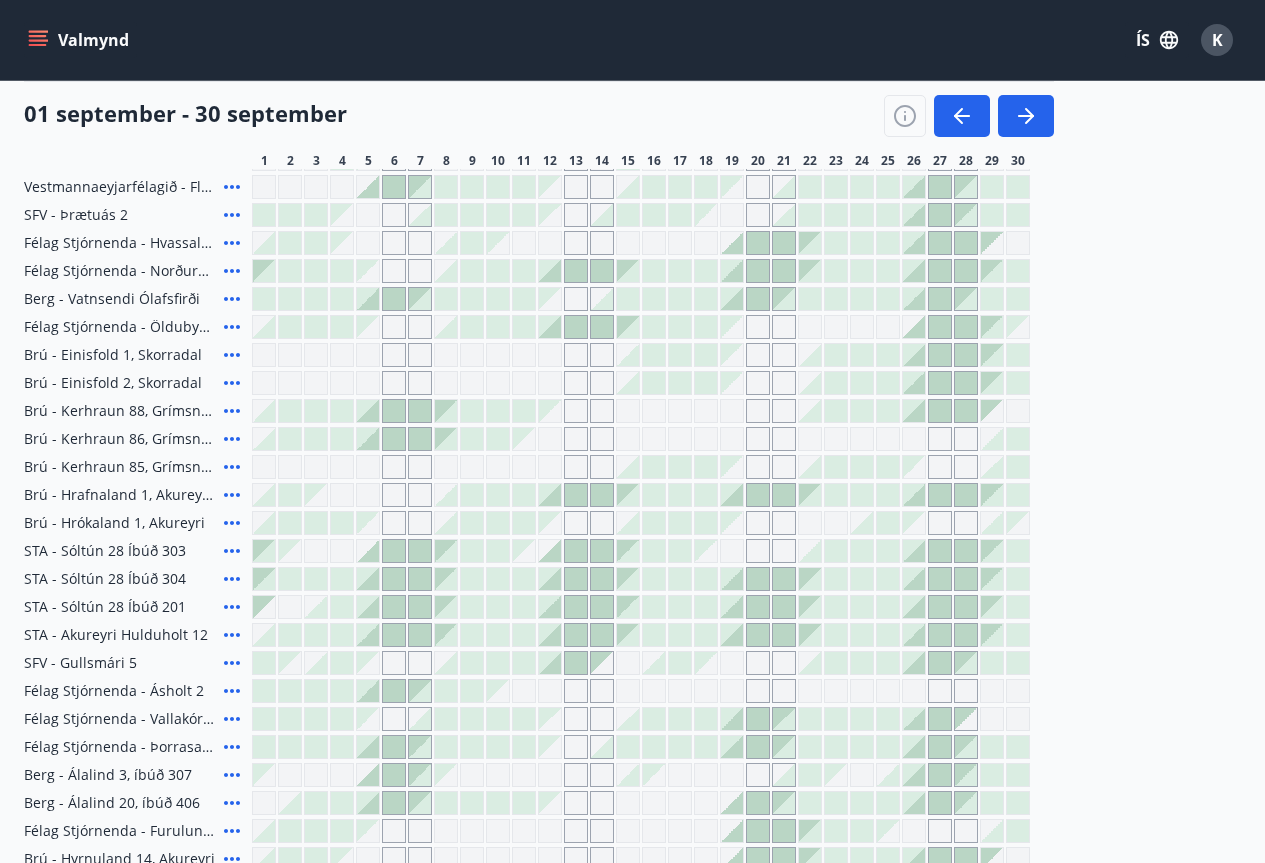 scroll, scrollTop: 400, scrollLeft: 0, axis: vertical 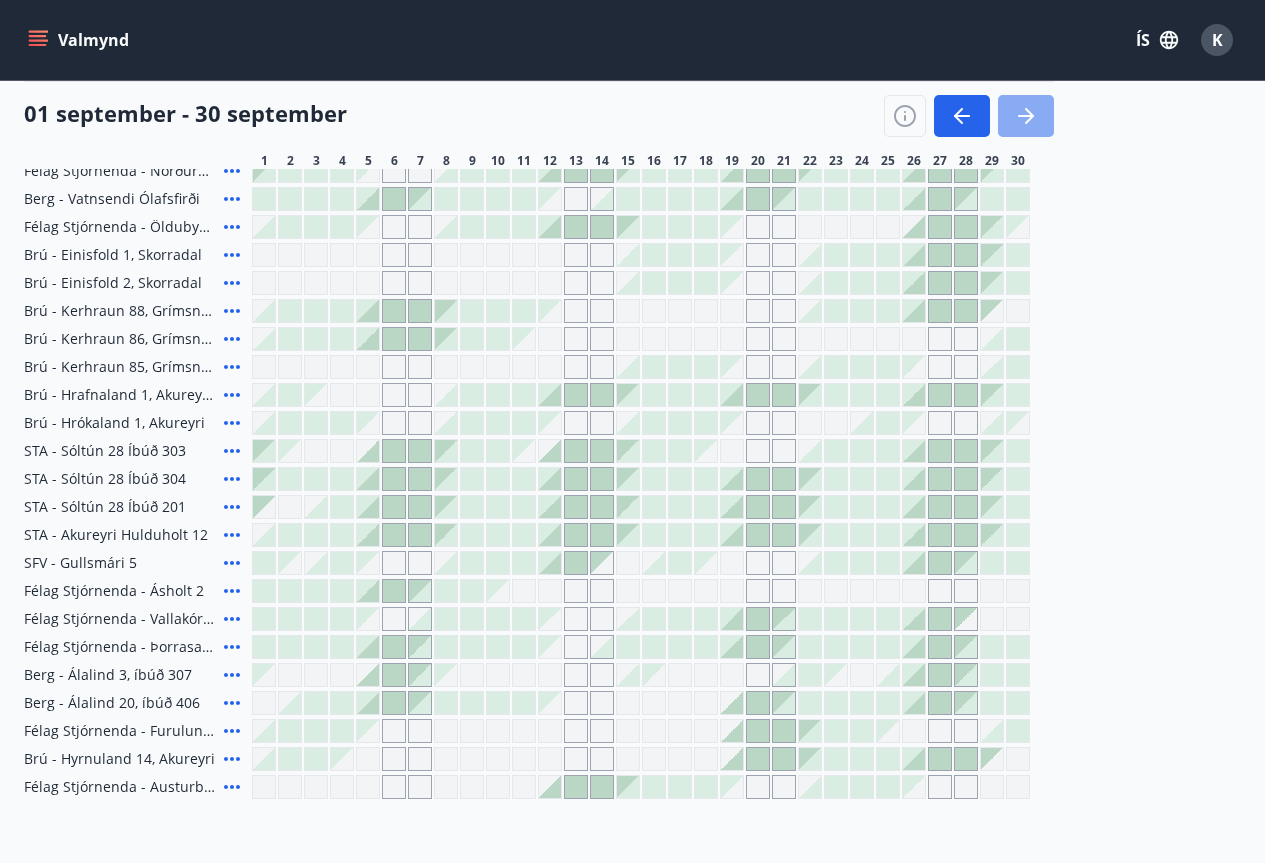 click 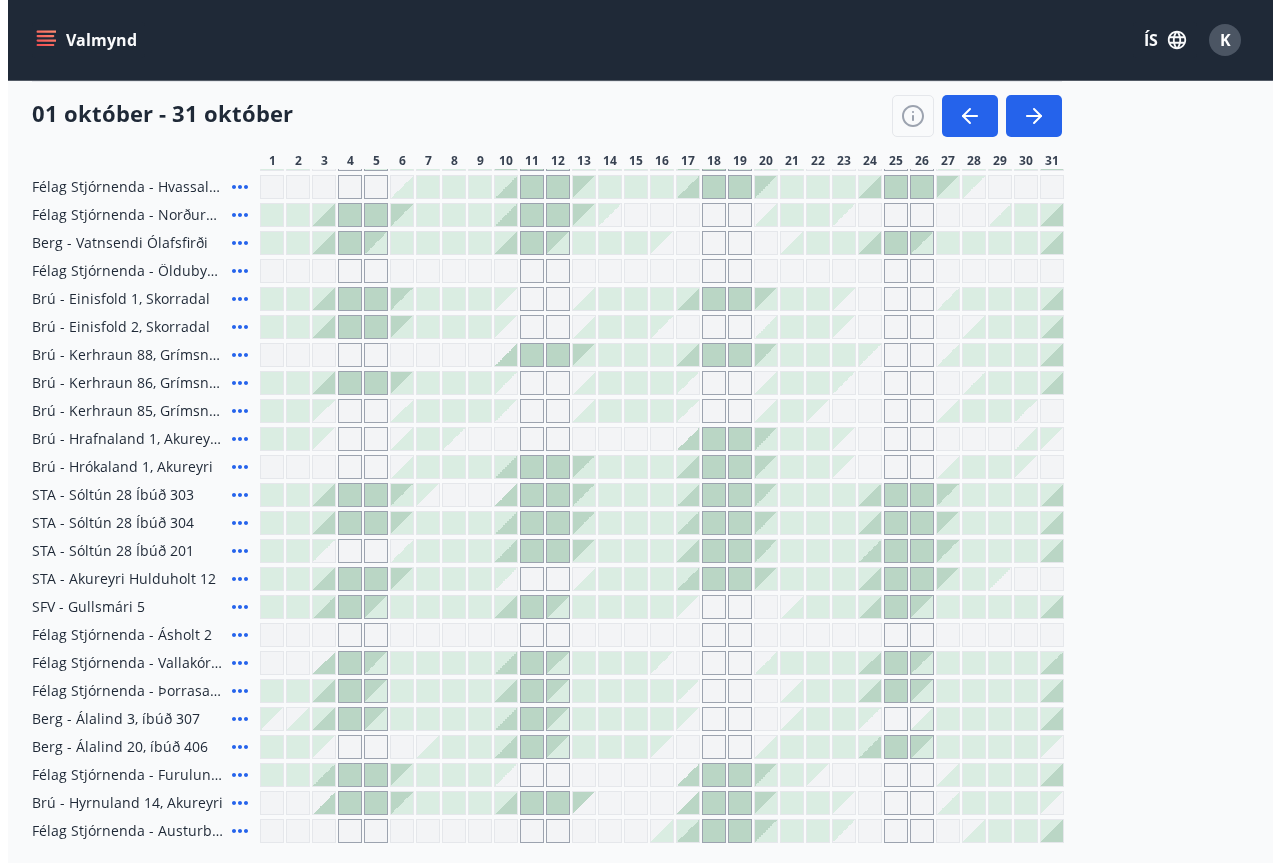 scroll, scrollTop: 400, scrollLeft: 0, axis: vertical 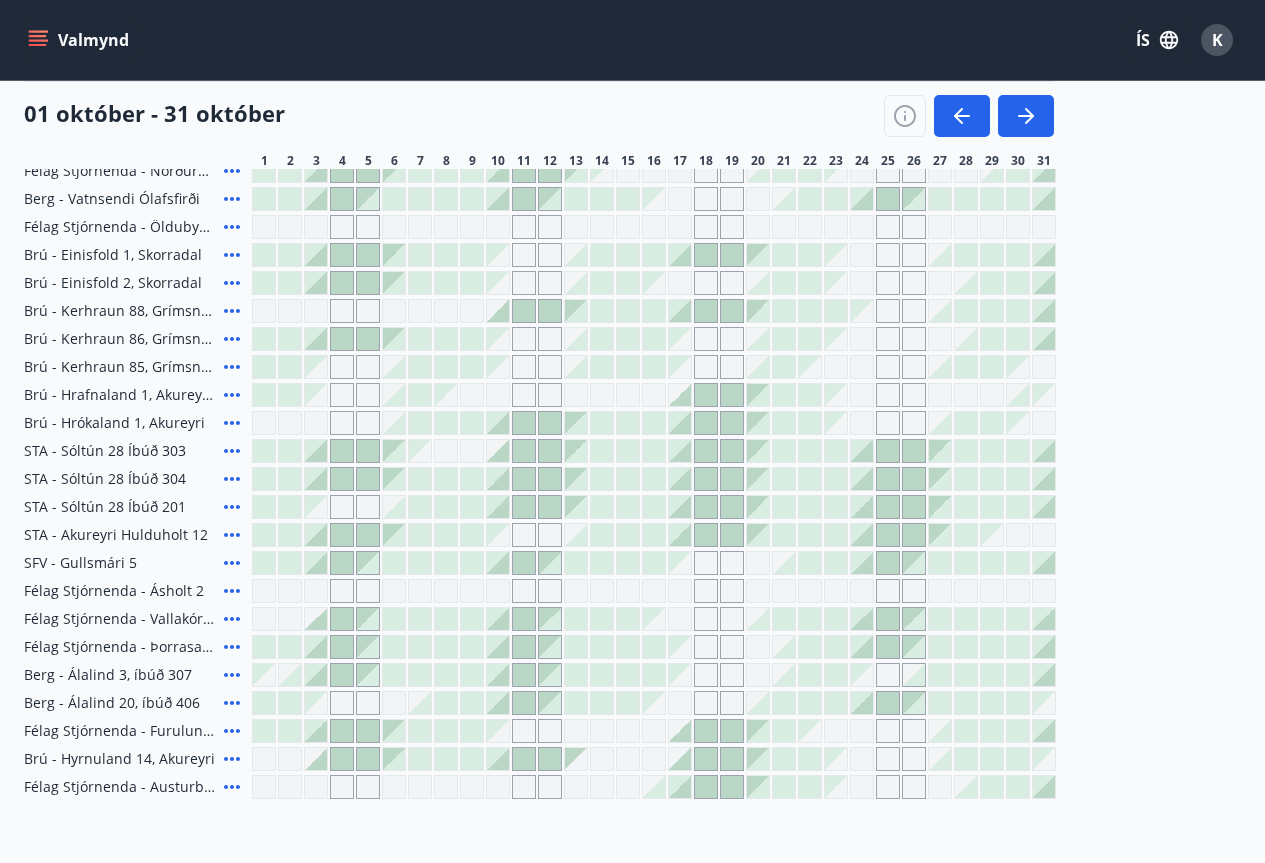 click 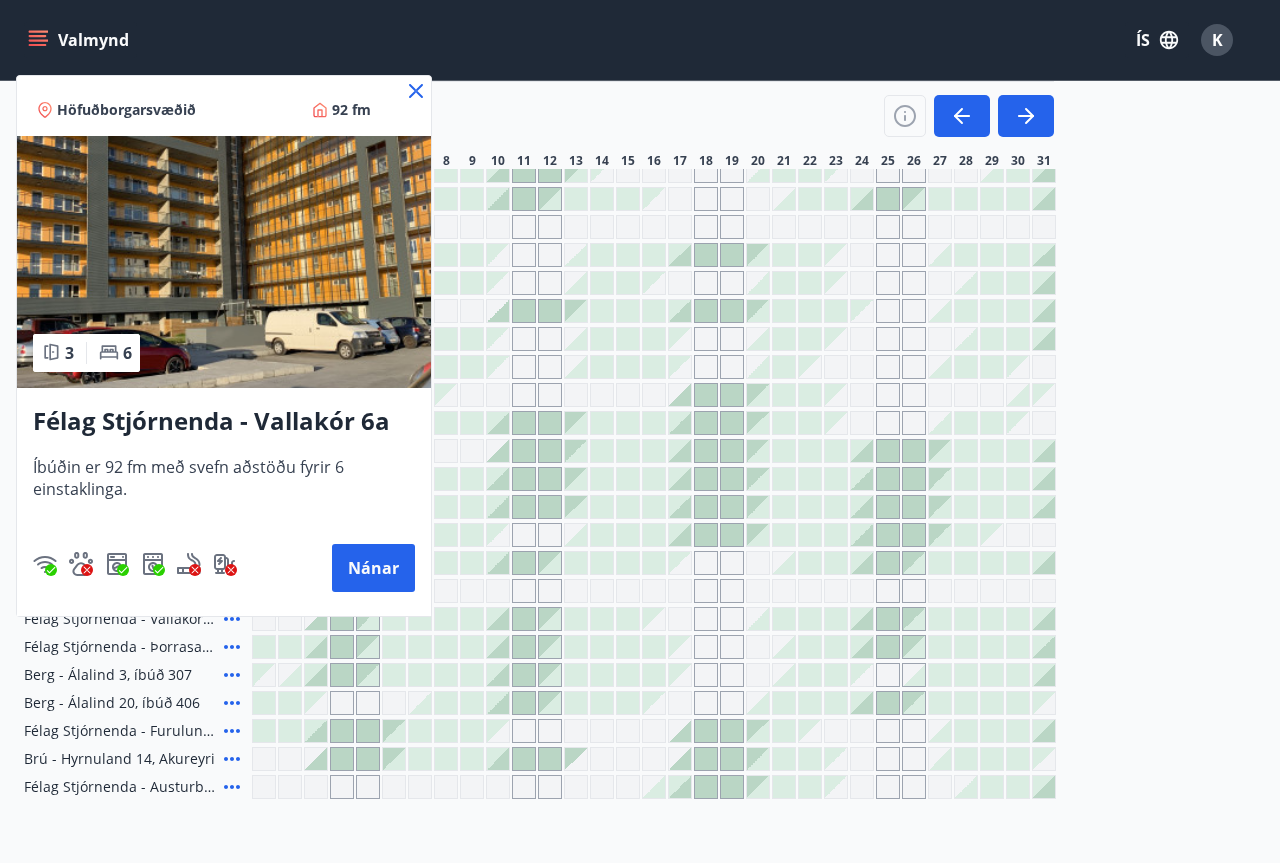 click 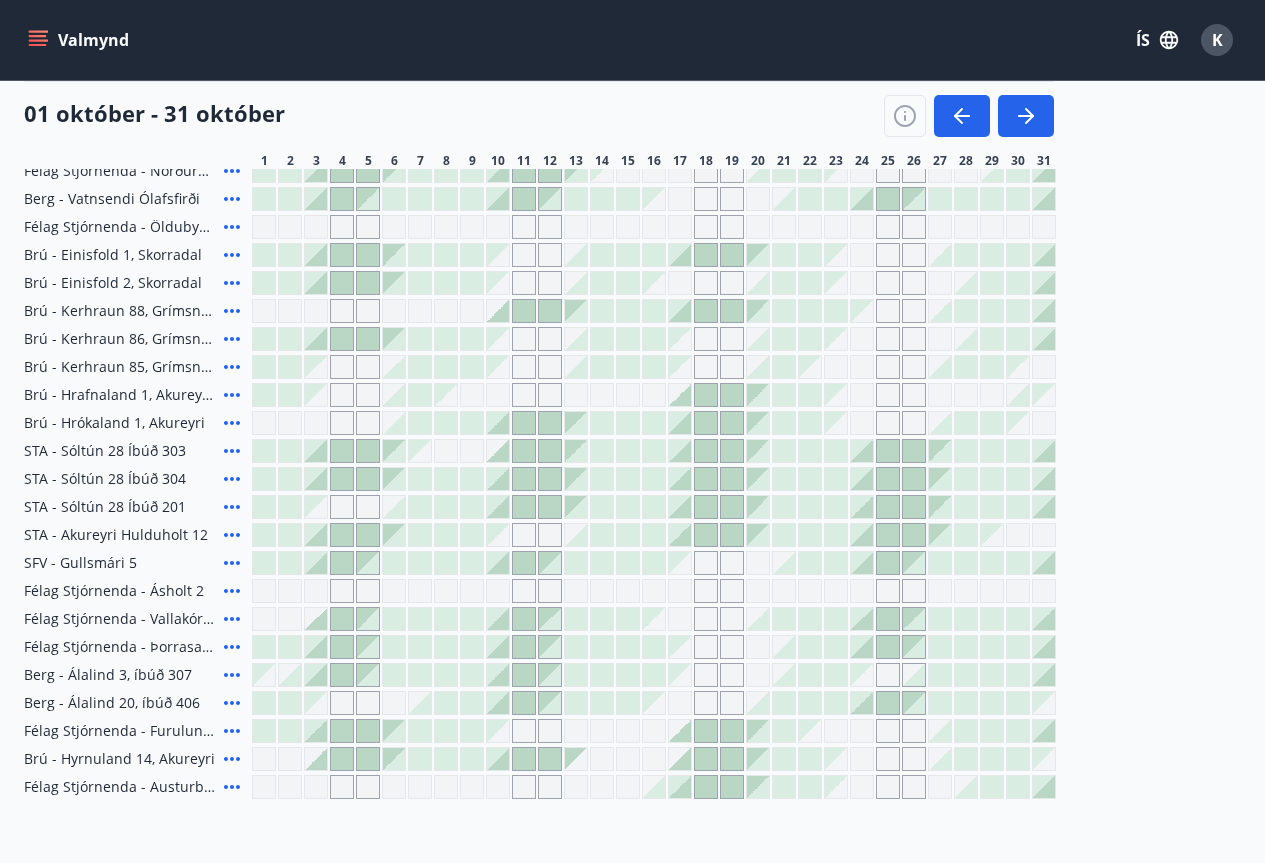 click 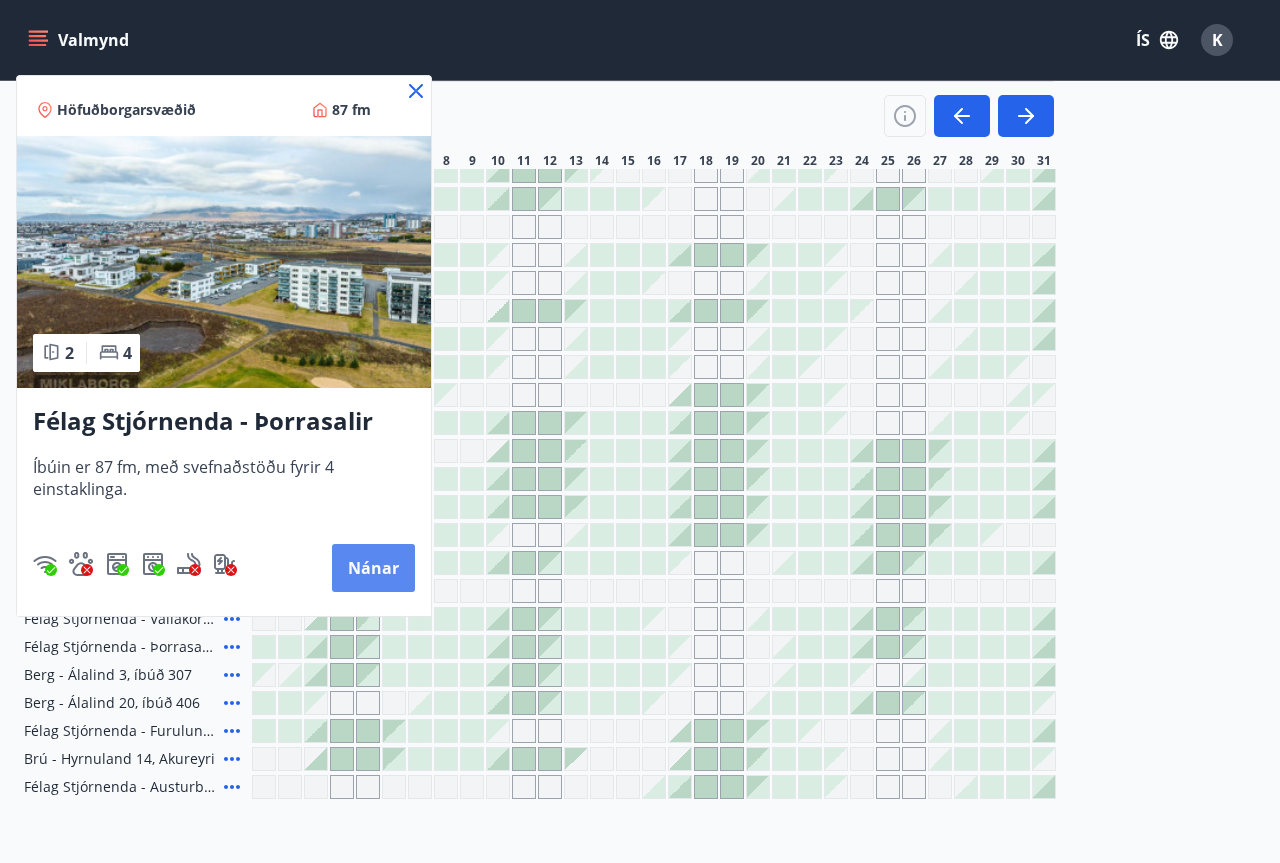 click on "Nánar" at bounding box center (373, 568) 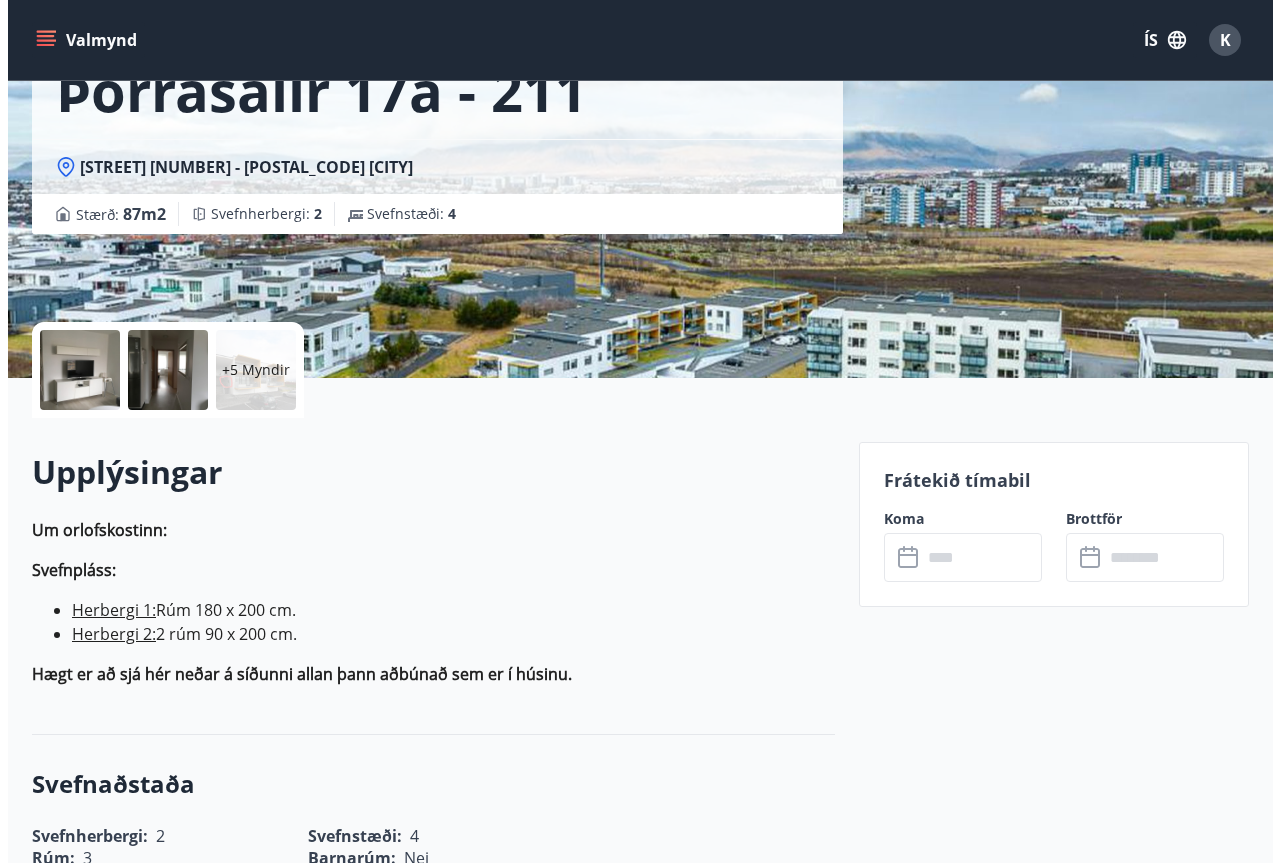 scroll, scrollTop: 17, scrollLeft: 0, axis: vertical 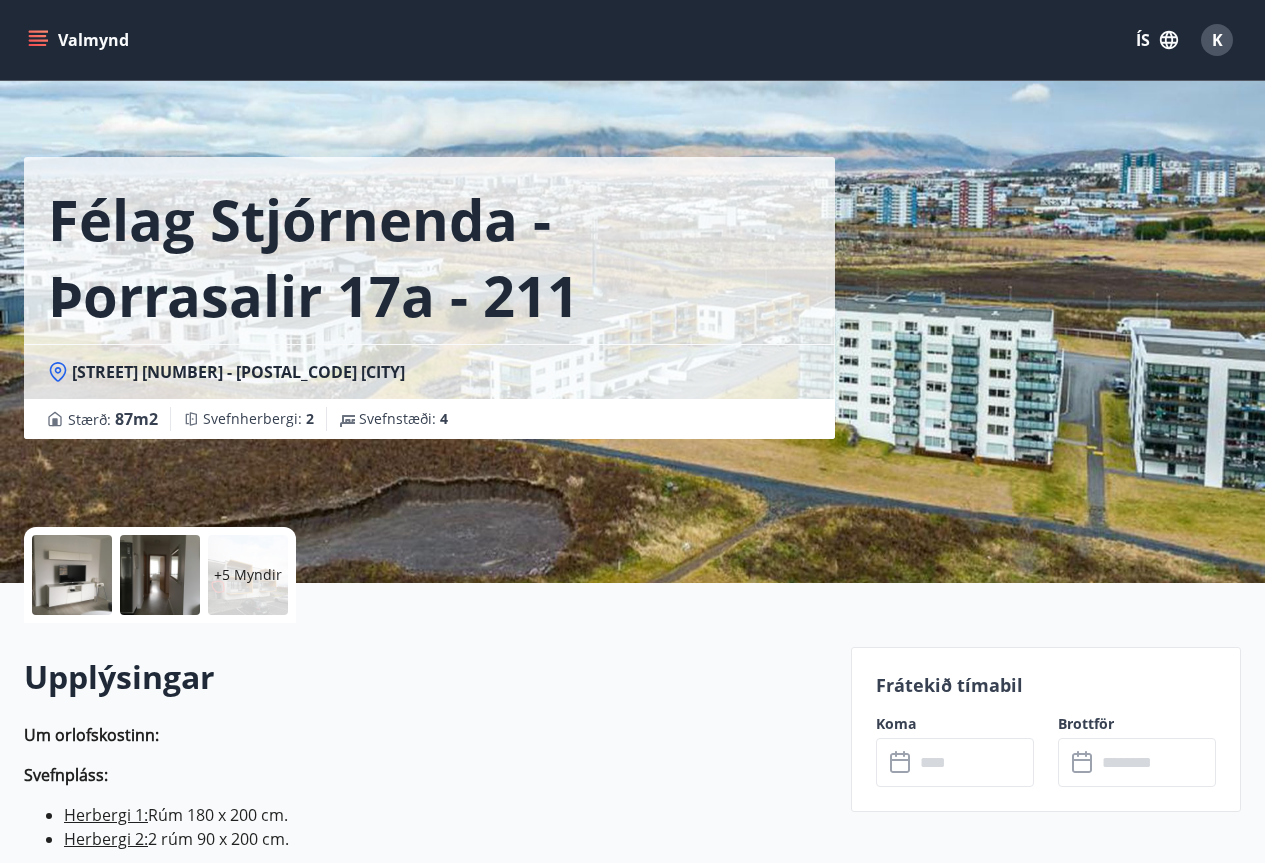 click at bounding box center [72, 575] 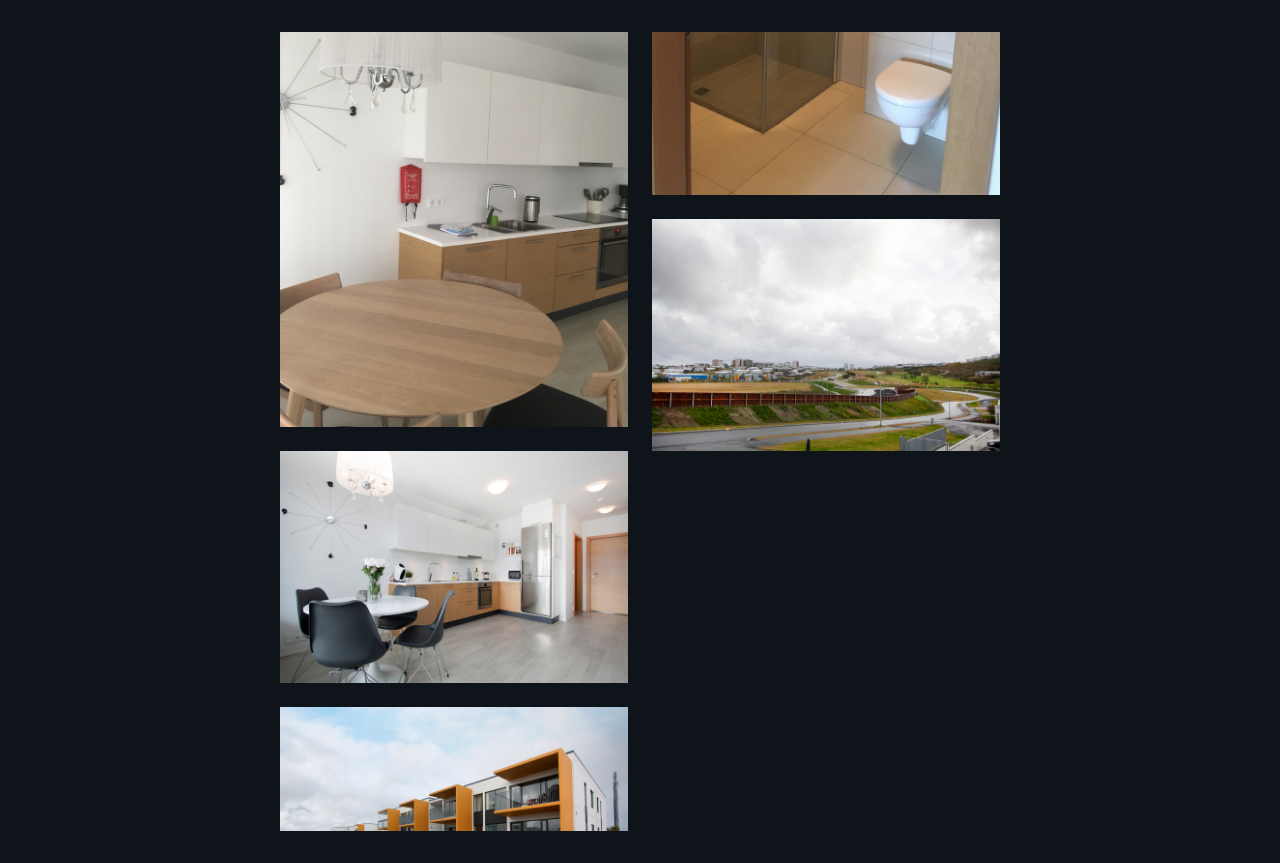 scroll, scrollTop: 1727, scrollLeft: 0, axis: vertical 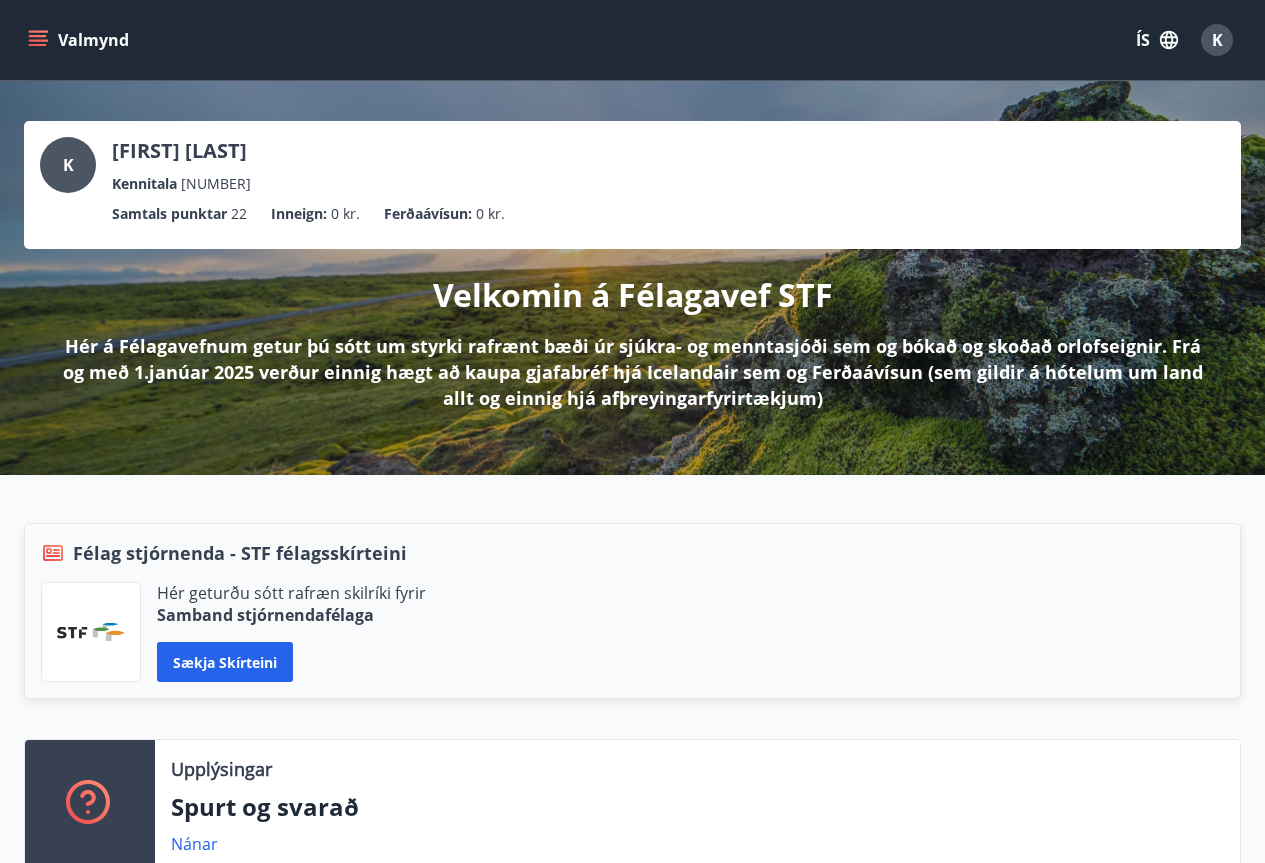 click 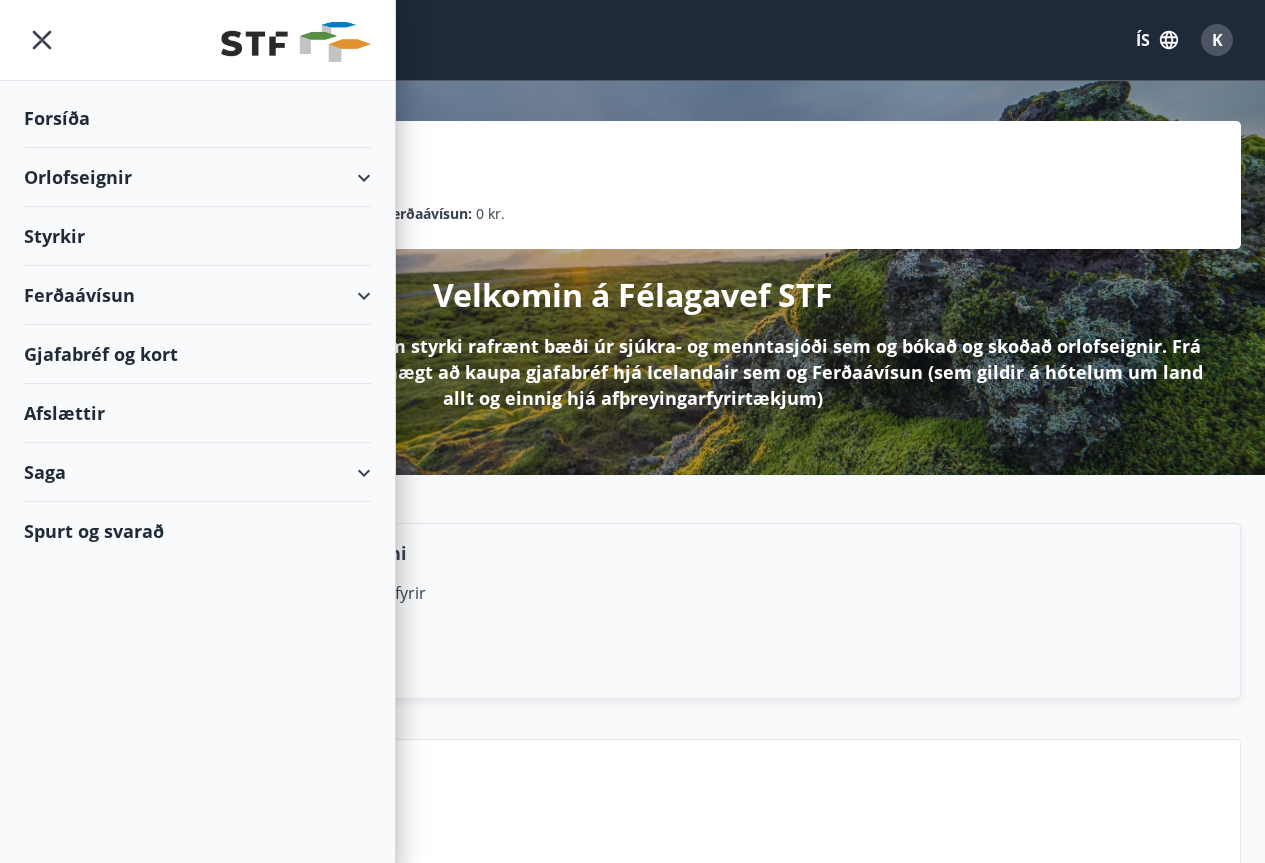 click on "Orlofseignir" at bounding box center (197, 177) 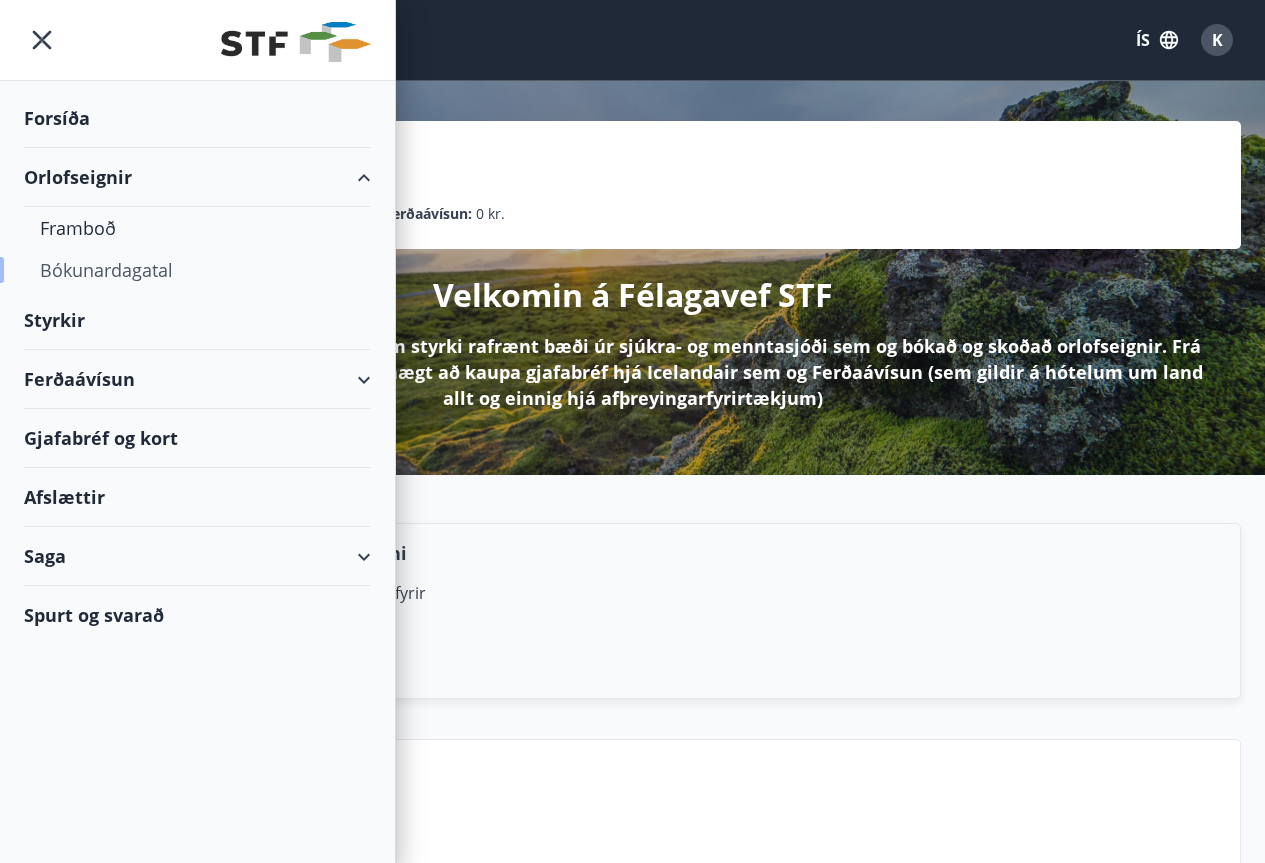 click on "Bókunardagatal" at bounding box center (197, 270) 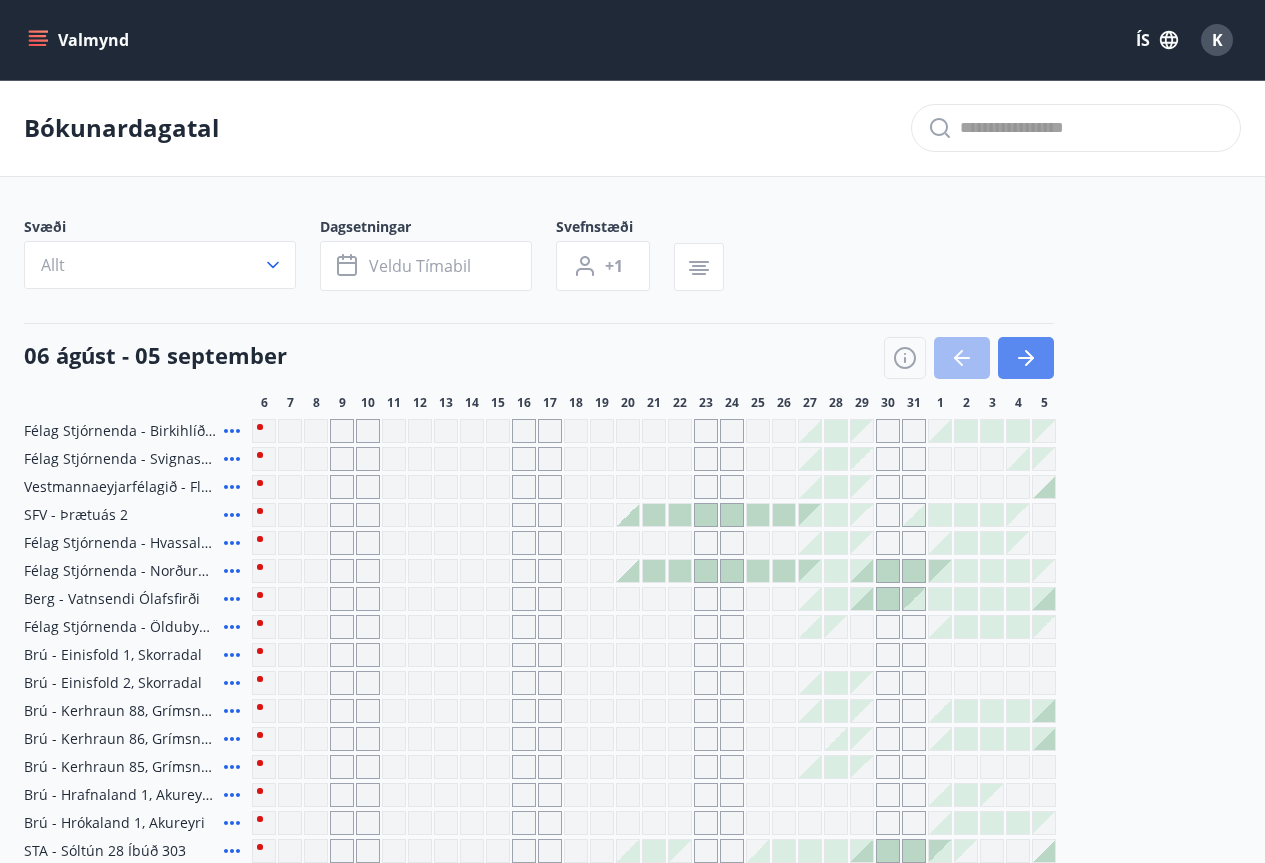 click 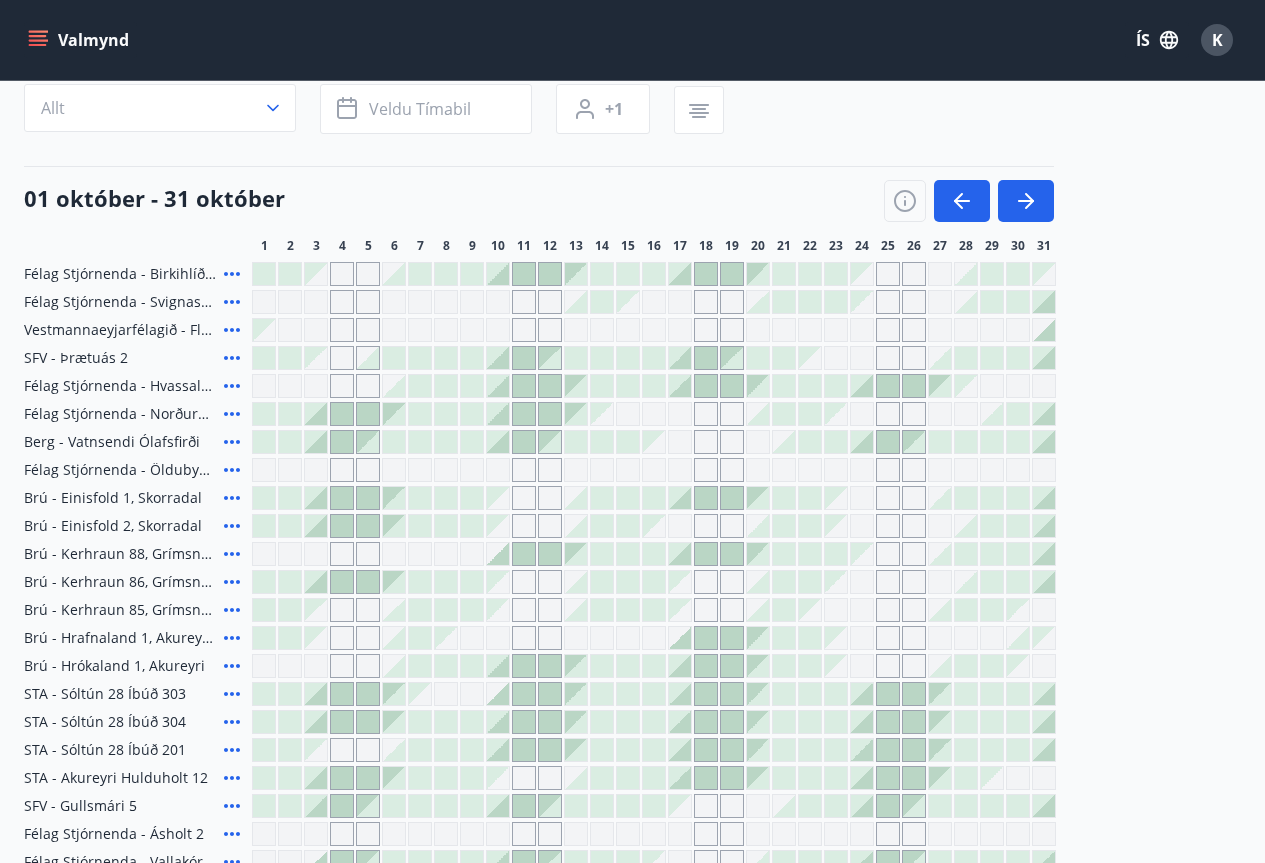 scroll, scrollTop: 300, scrollLeft: 0, axis: vertical 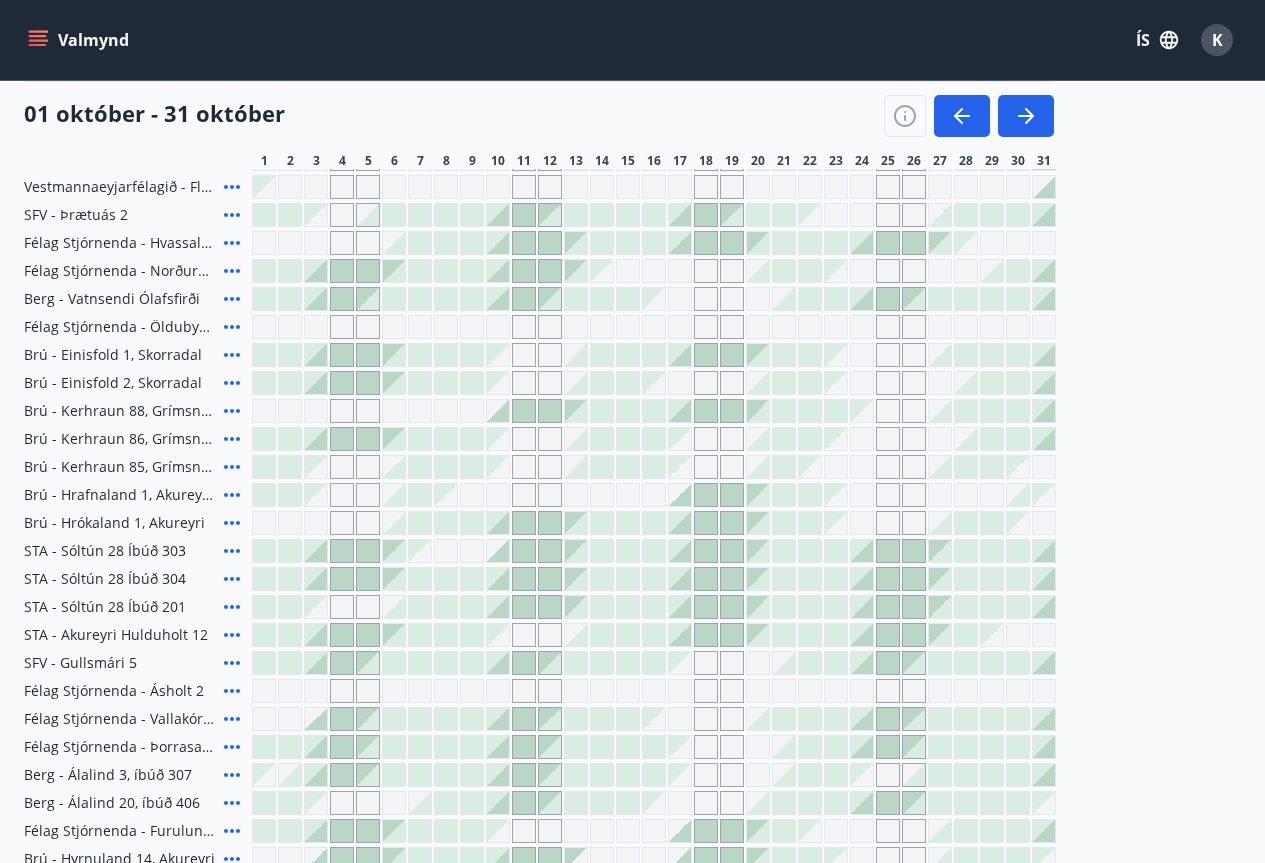 click 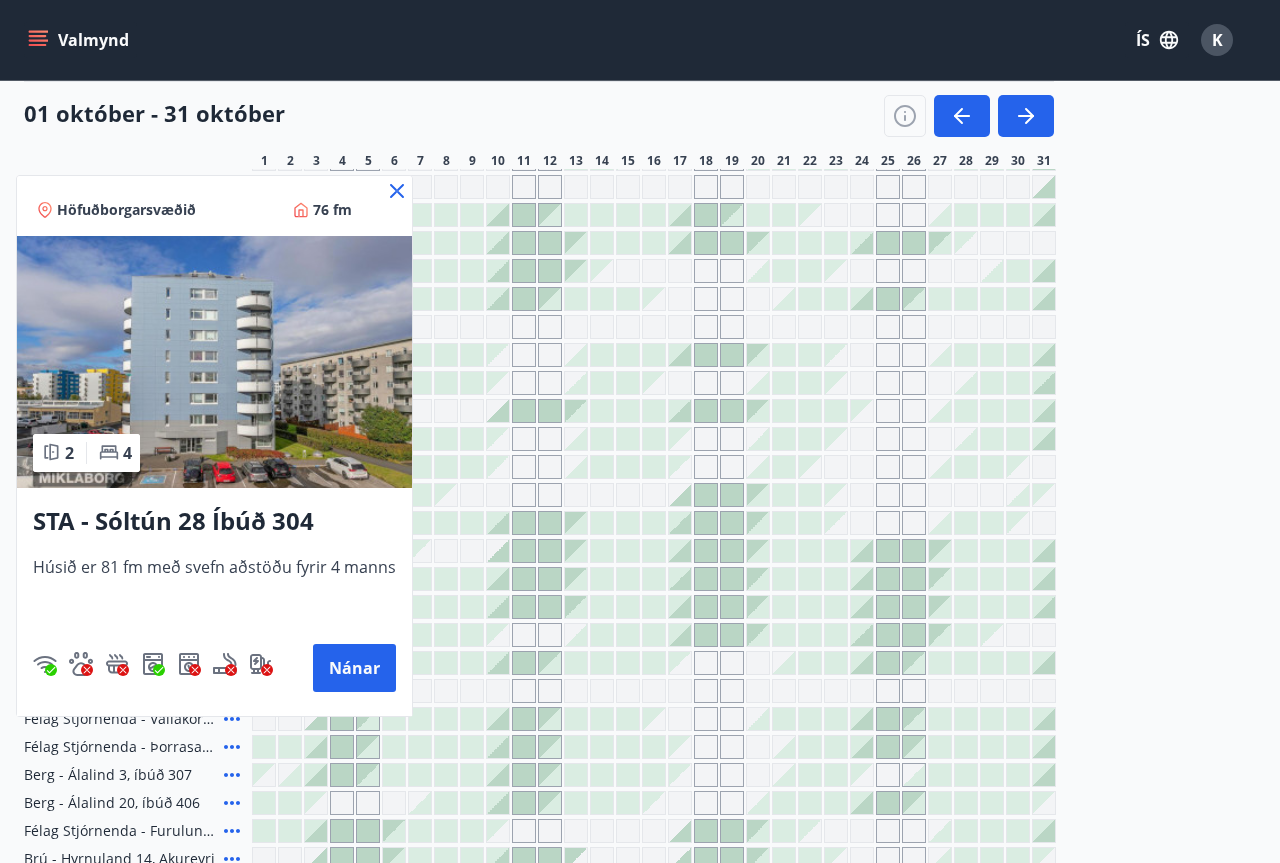 click 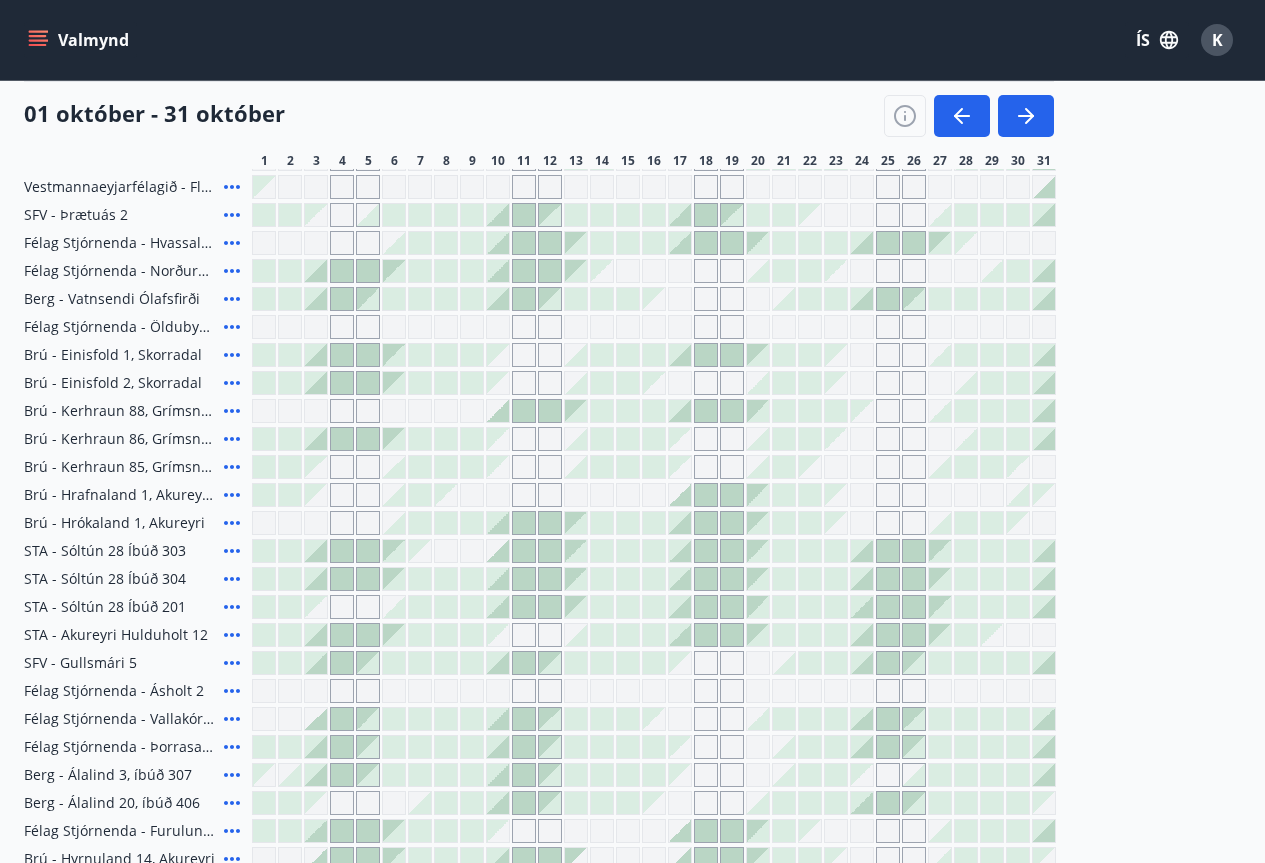 click at bounding box center [836, 579] 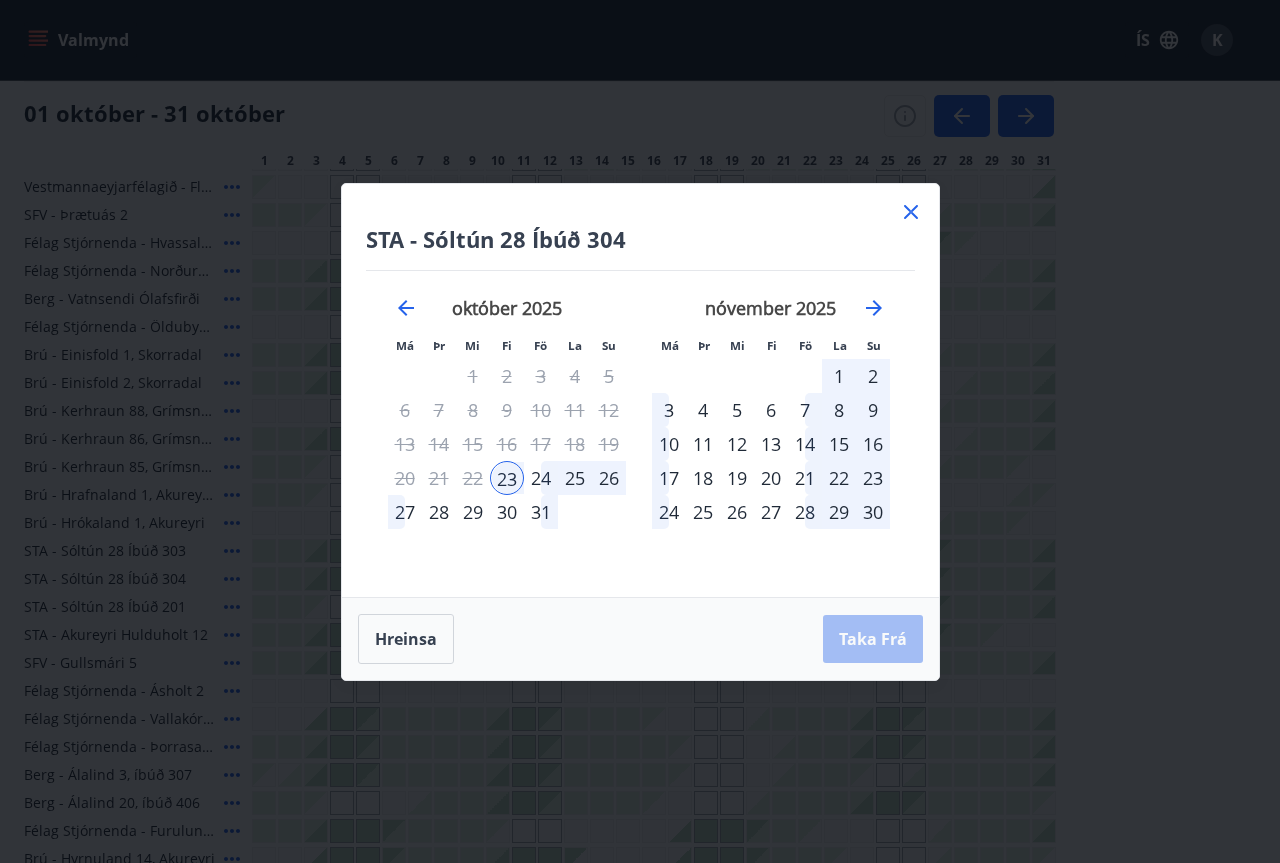 click on "26" at bounding box center [609, 478] 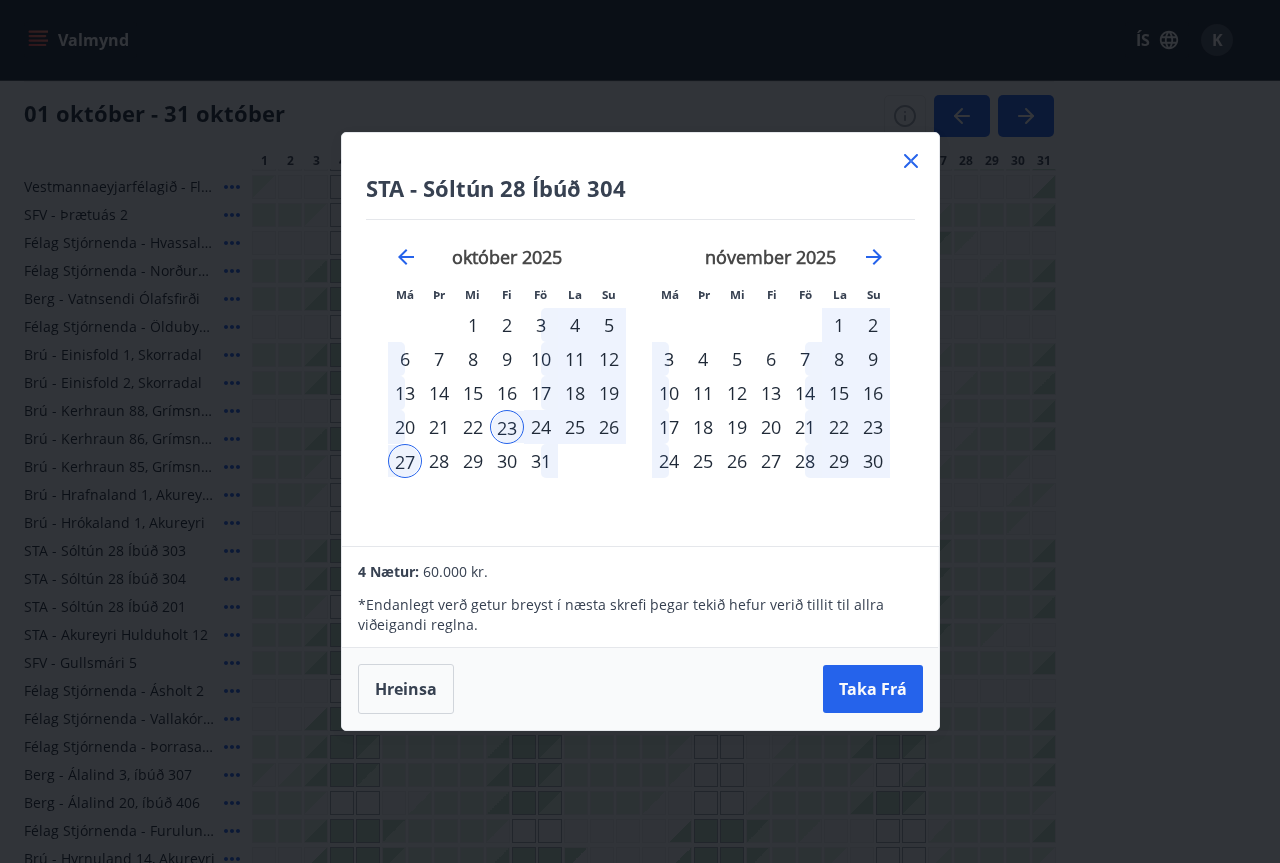 click 